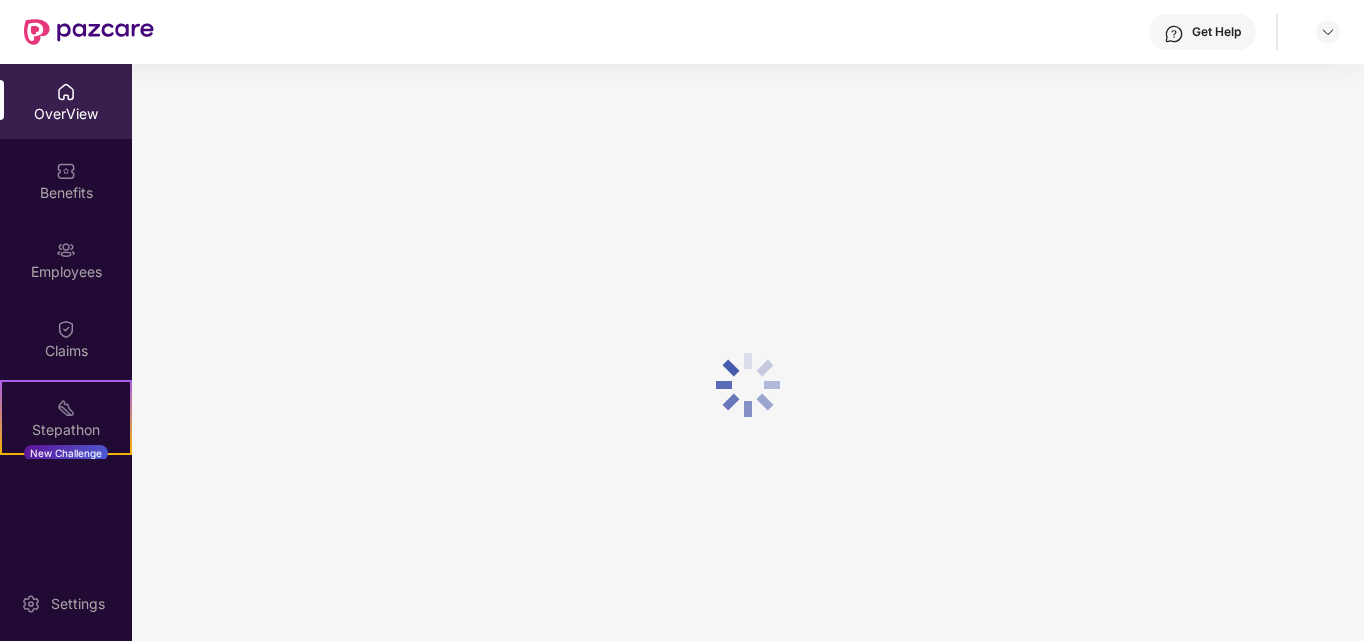scroll, scrollTop: 0, scrollLeft: 0, axis: both 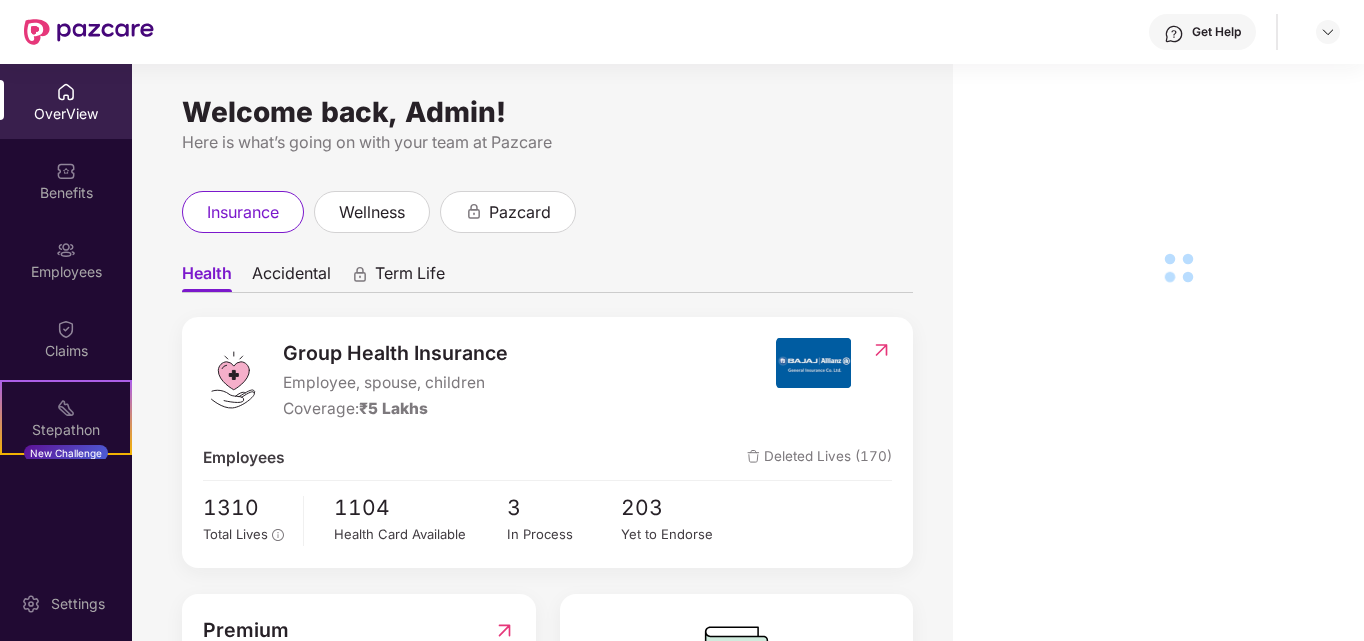 click on "Employees" at bounding box center [66, 272] 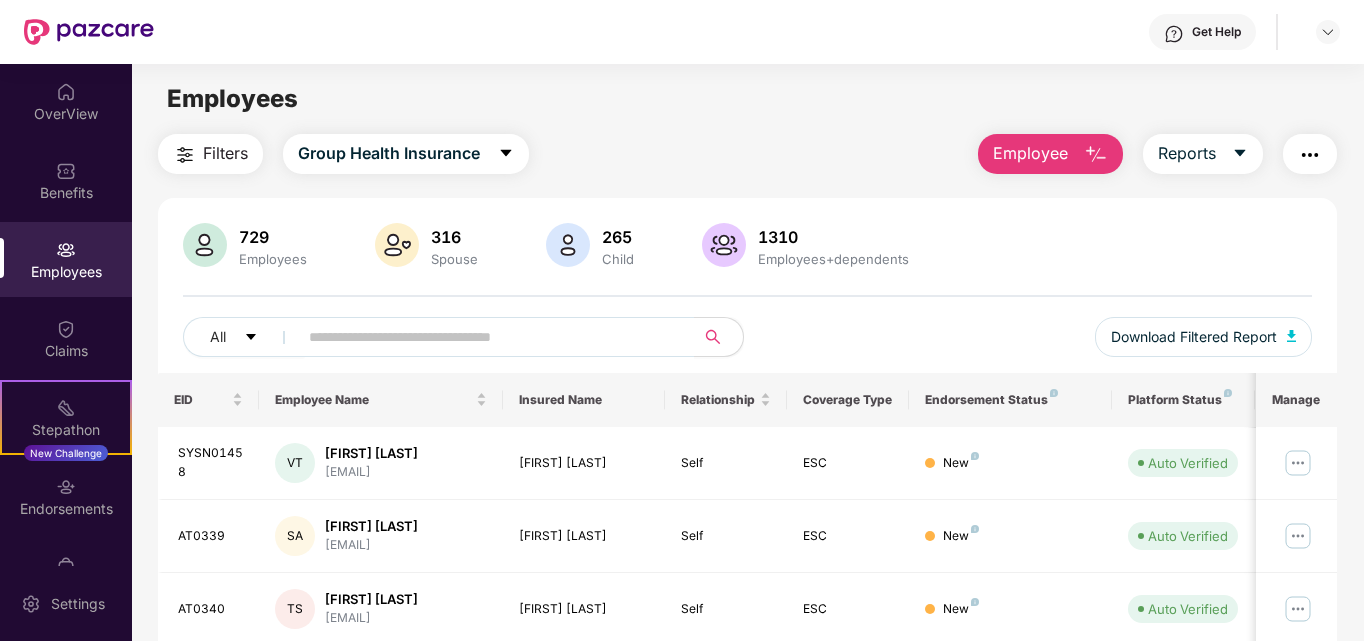 click at bounding box center (1096, 155) 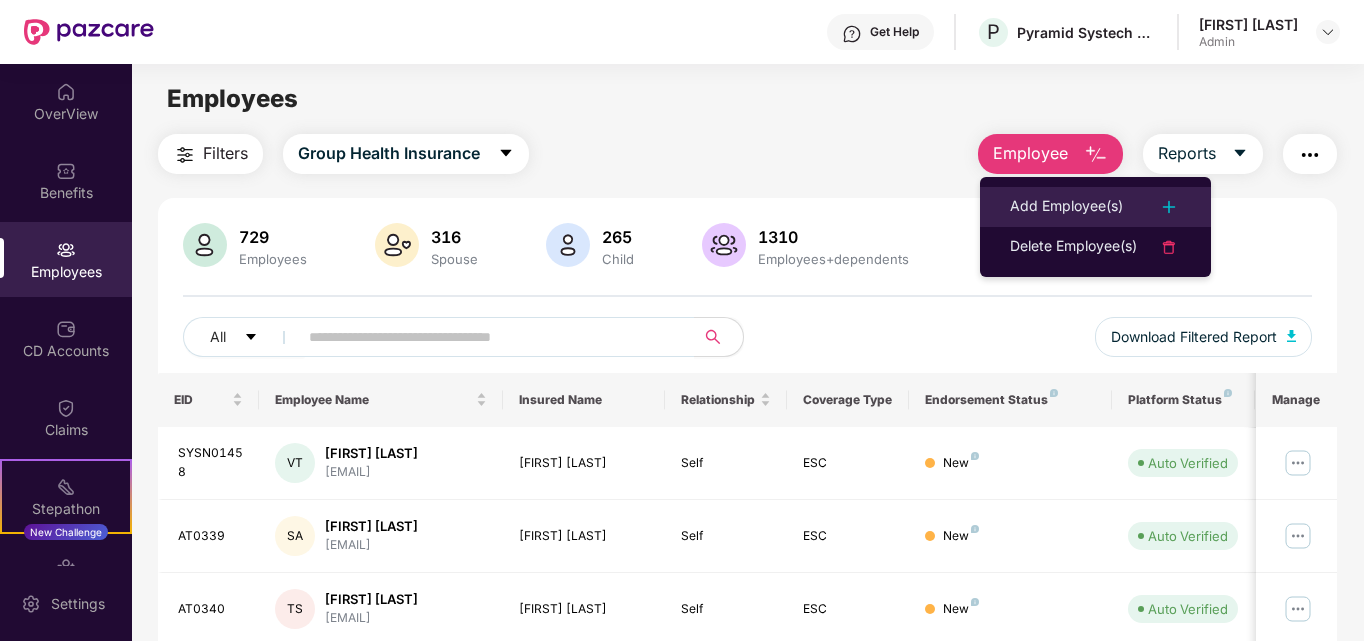 click on "Add Employee(s)" at bounding box center (1066, 207) 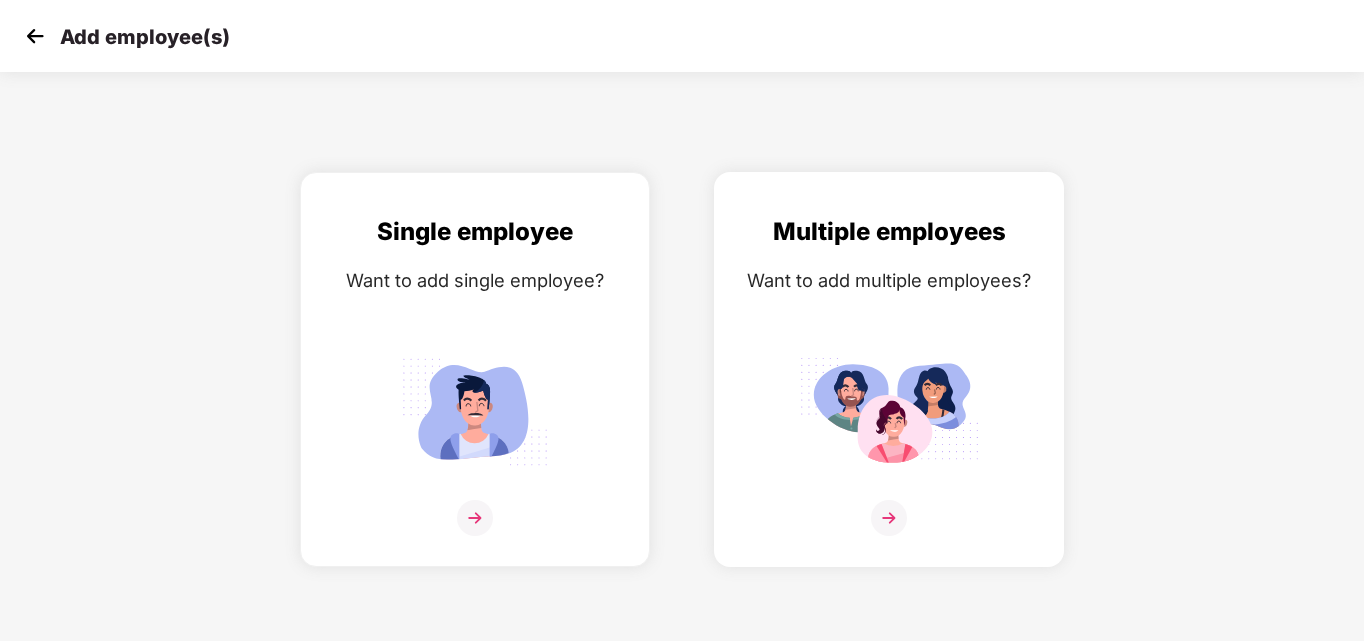 click at bounding box center [889, 518] 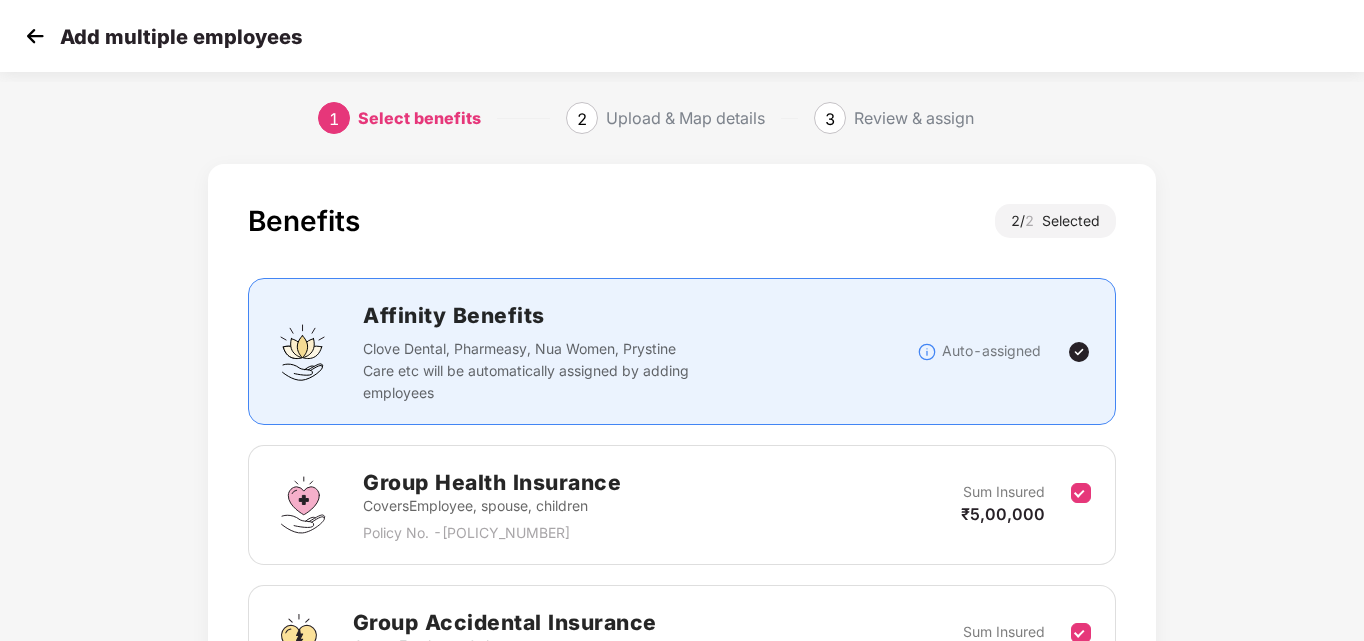 click on "Benefits 2 / 2     Selected Affinity Benefits Clove Dental, Pharmeasy, Nua Women, Prystine Care etc will be automatically assigned by adding employees Auto-assigned Group Health Insurance Covers  Employee, spouse, children Policy No. -  [POLICY_NUMBER] Sum Insured   ₹5,00,000 Group Accidental Insurance Covers  Employee Only Policy No. -  [POLICY_NUMBER] Sum Insured   ₹5,00,000 Back Next" at bounding box center (682, 516) 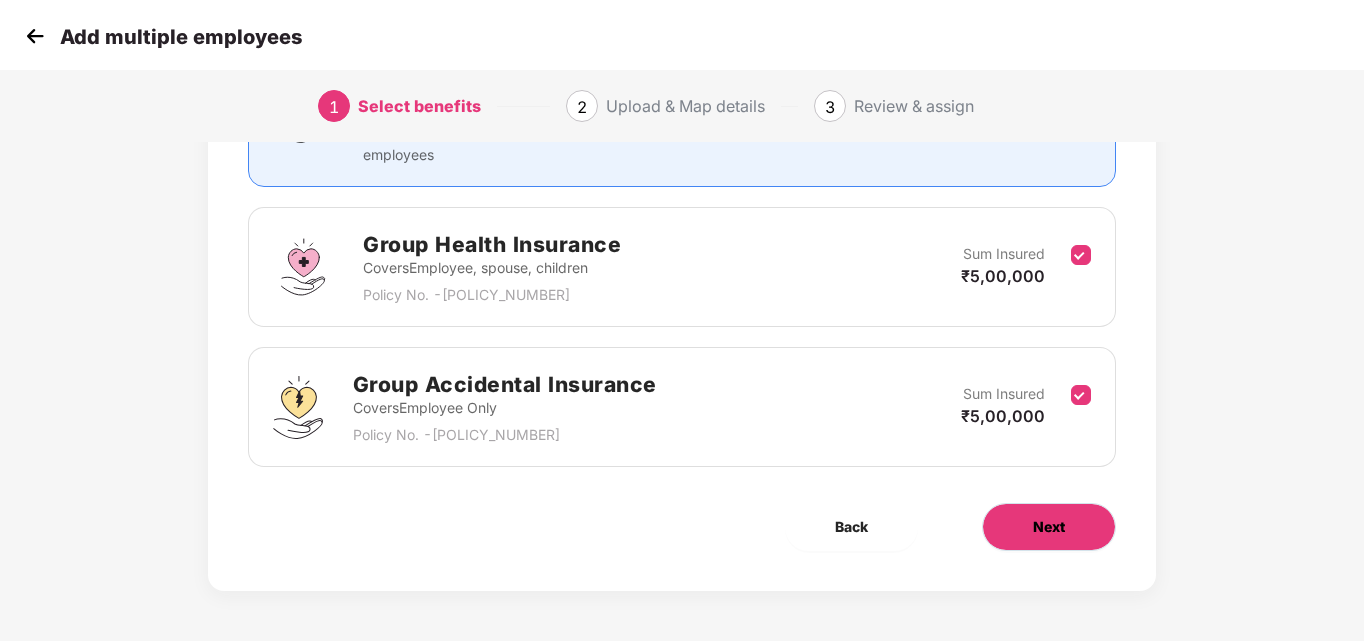 click on "Next" at bounding box center (1049, 527) 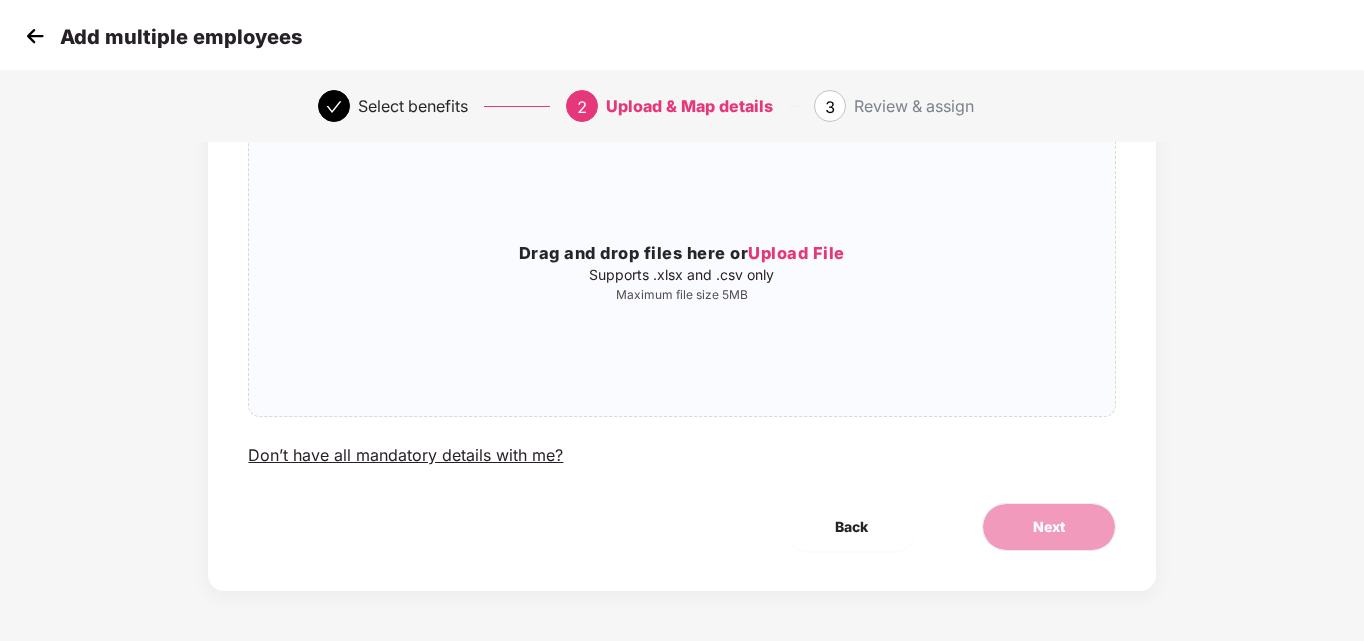scroll, scrollTop: 0, scrollLeft: 0, axis: both 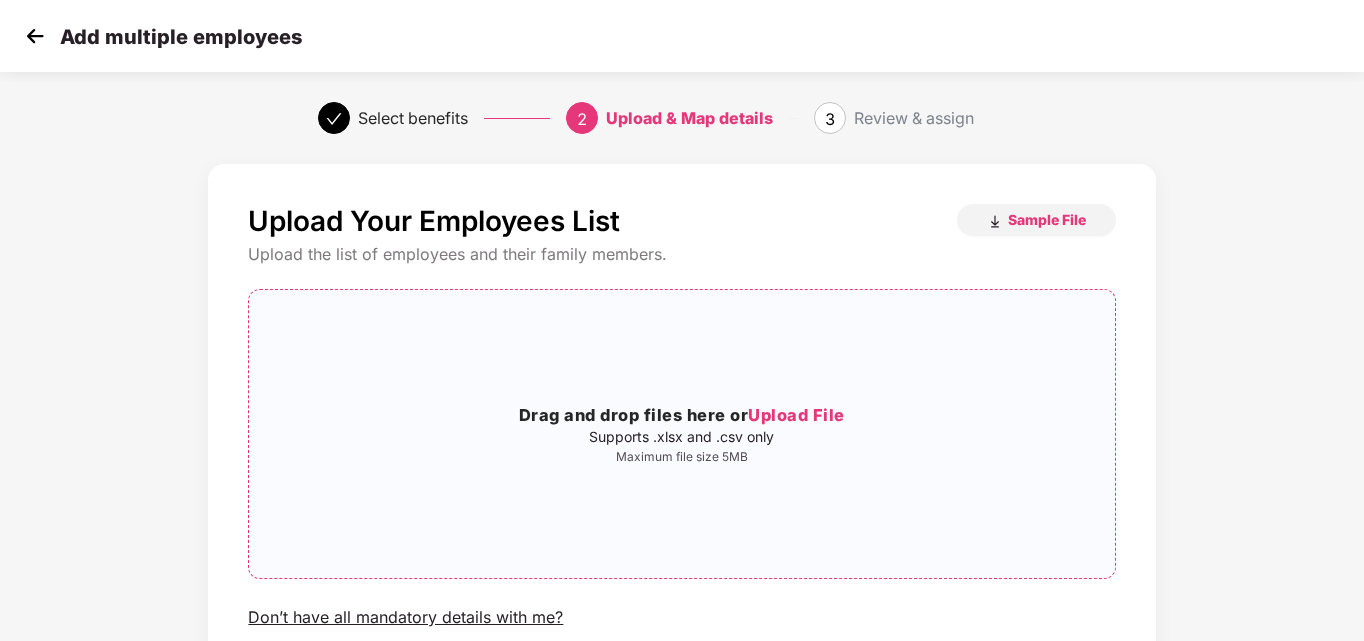 click on "Upload File" at bounding box center [796, 415] 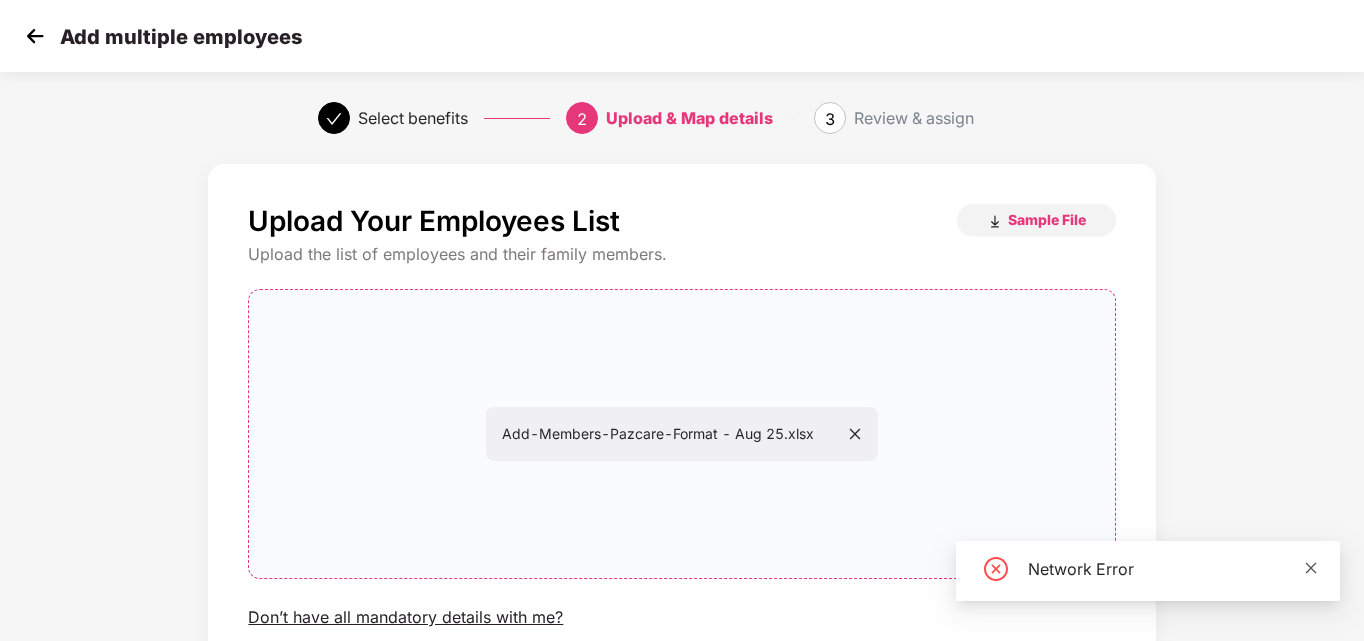 click 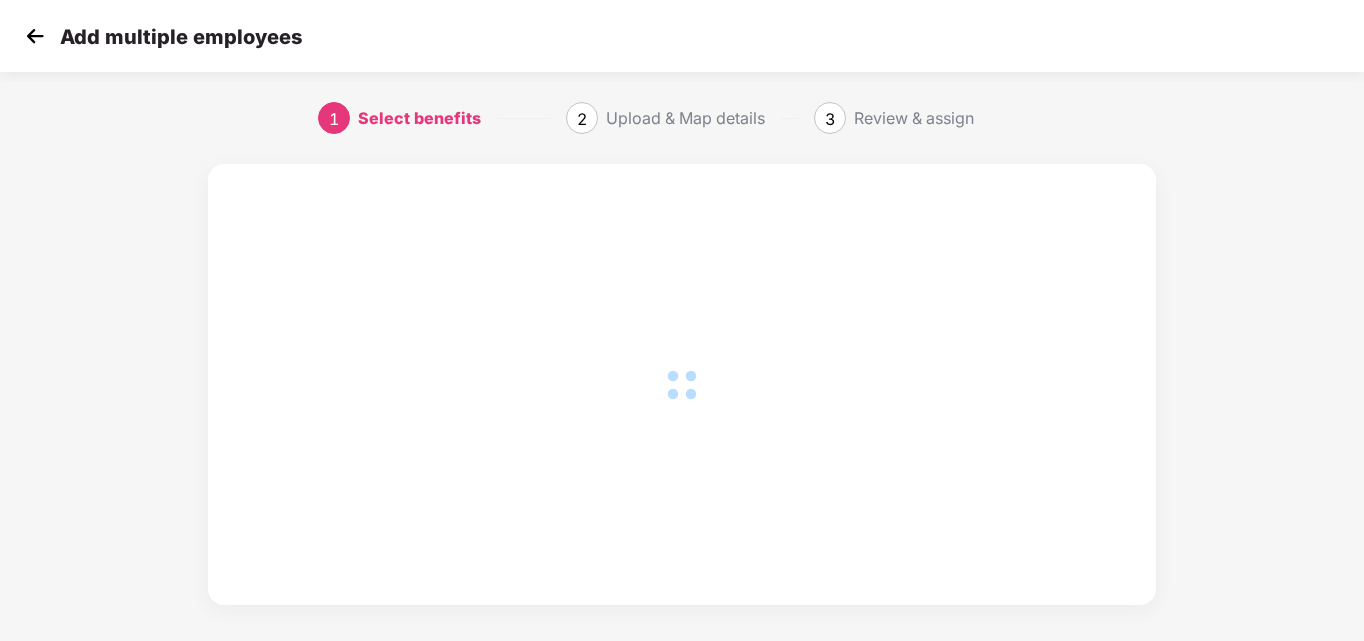 scroll, scrollTop: 0, scrollLeft: 0, axis: both 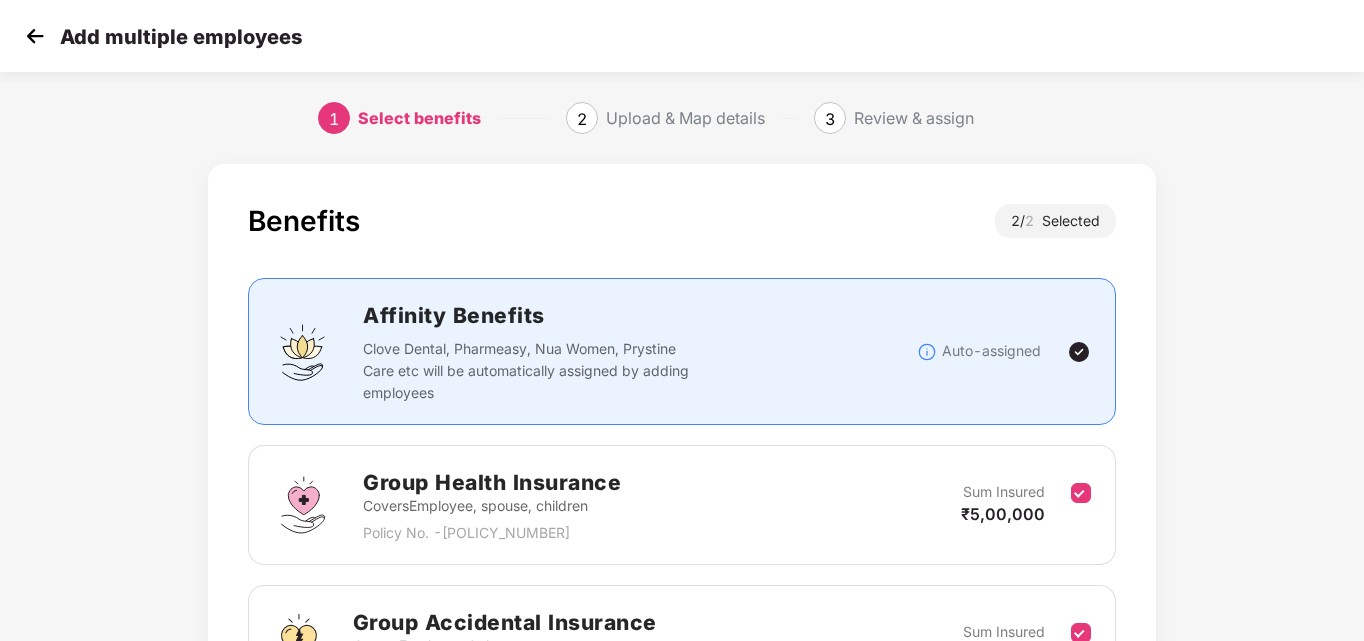 click on "Benefits 2 / 2  &nbsp;  Selected Affinity Benefits Clove Dental, Pharmeasy, Nua Women, Prystine Care etc will be automatically assigned by adding employees Auto-assigned Group Health Insurance Covers  Employee, spouse, children Policy No. -  [POLICY_NUMBER] Sum Insured   ₹5,00,000 Group Accidental Insurance Covers  Employee Only Policy No. -  [POLICY_NUMBER] Sum Insured   ₹5,00,000 Back Next" at bounding box center (682, 516) 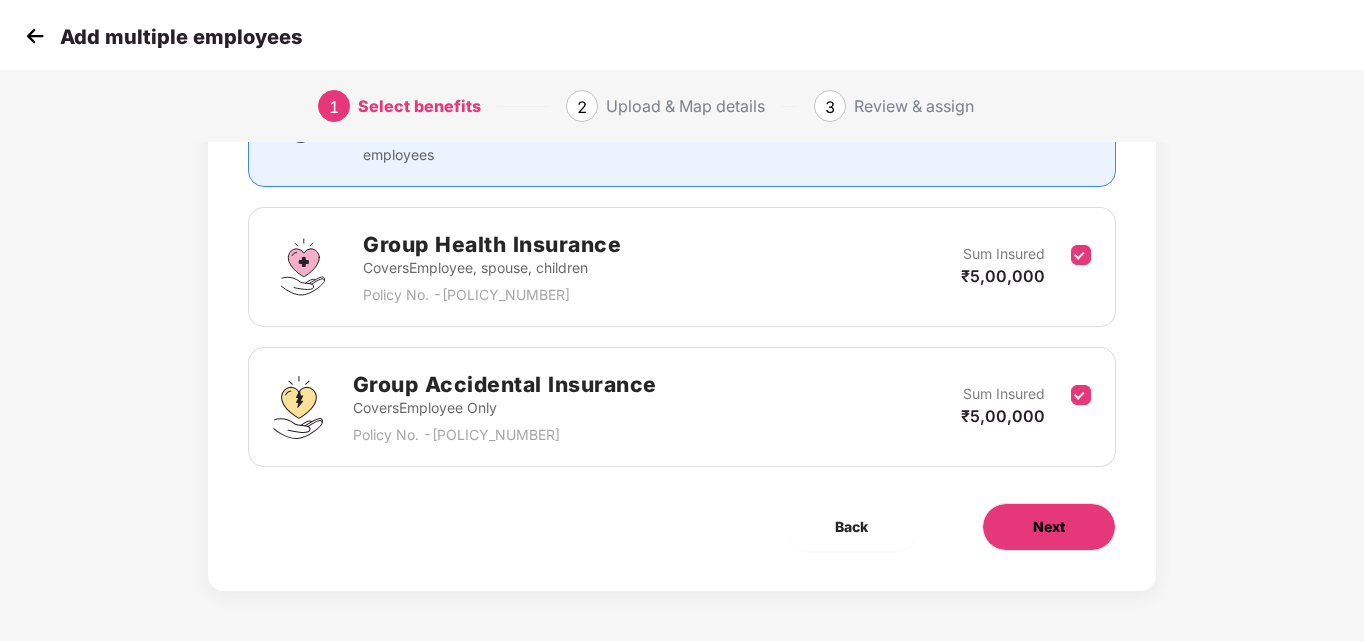 click on "Next" at bounding box center [1049, 527] 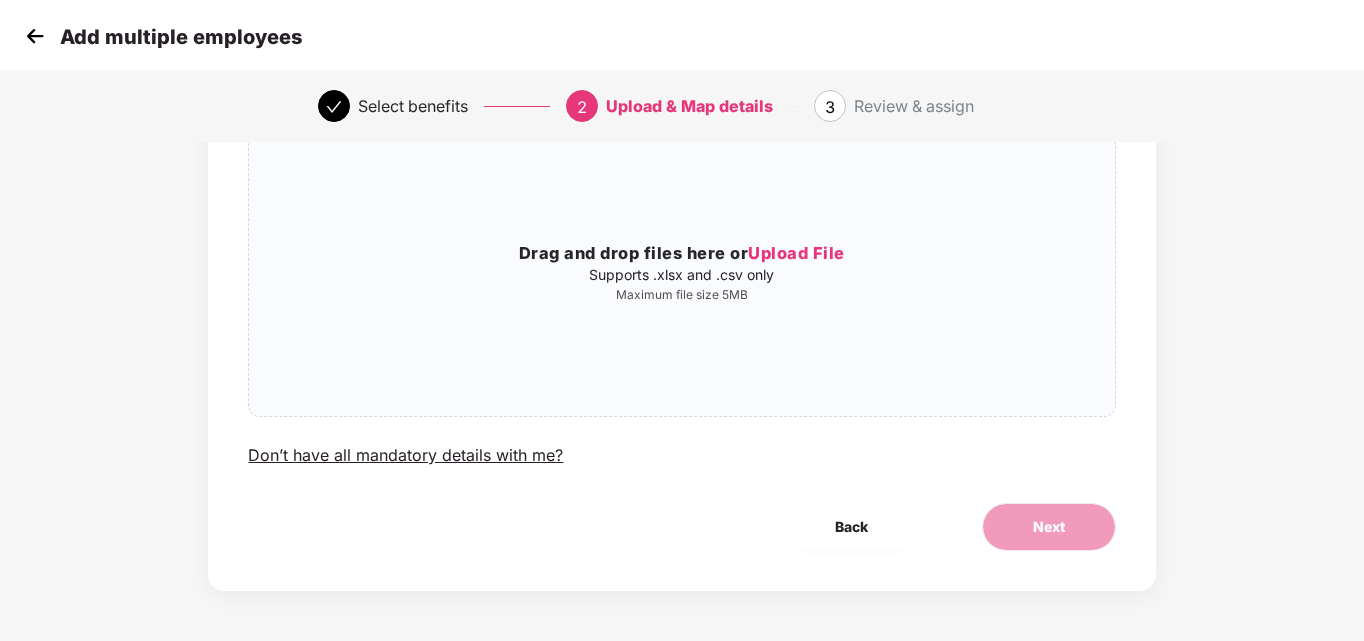 scroll, scrollTop: 0, scrollLeft: 0, axis: both 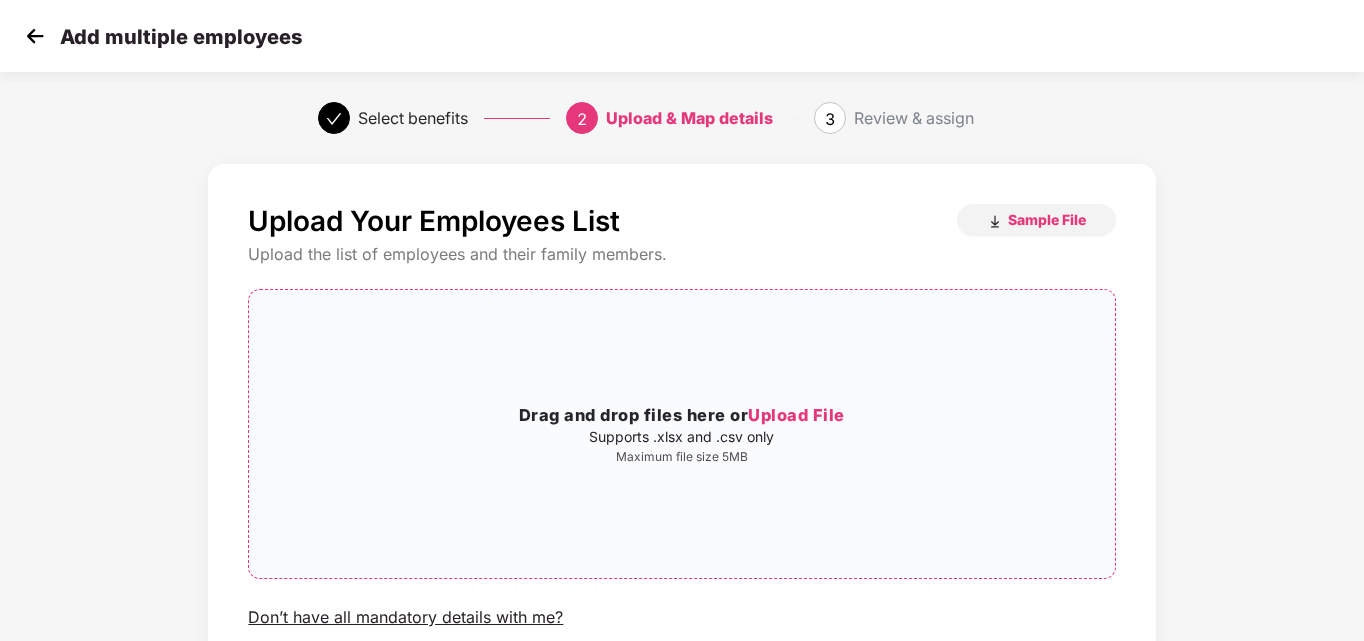 click on "Drag and drop files here or  Upload File Supports .xlsx and .csv only Maximum file size 5MB" at bounding box center [681, 434] 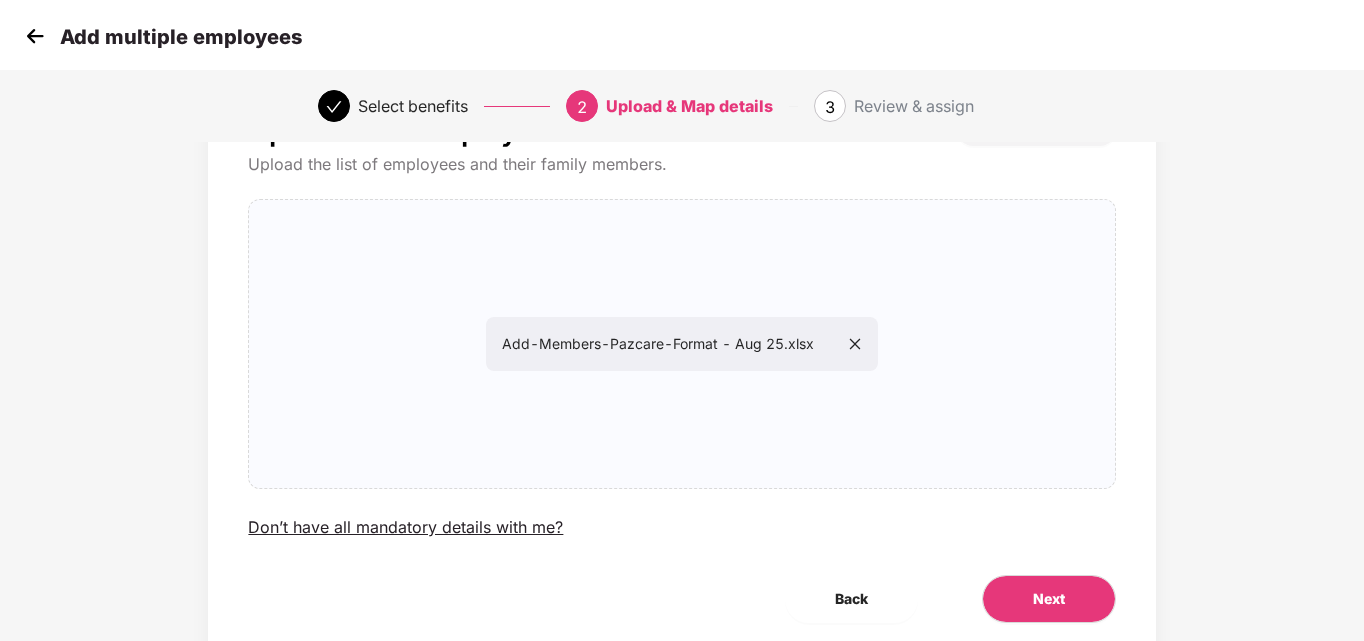scroll, scrollTop: 162, scrollLeft: 0, axis: vertical 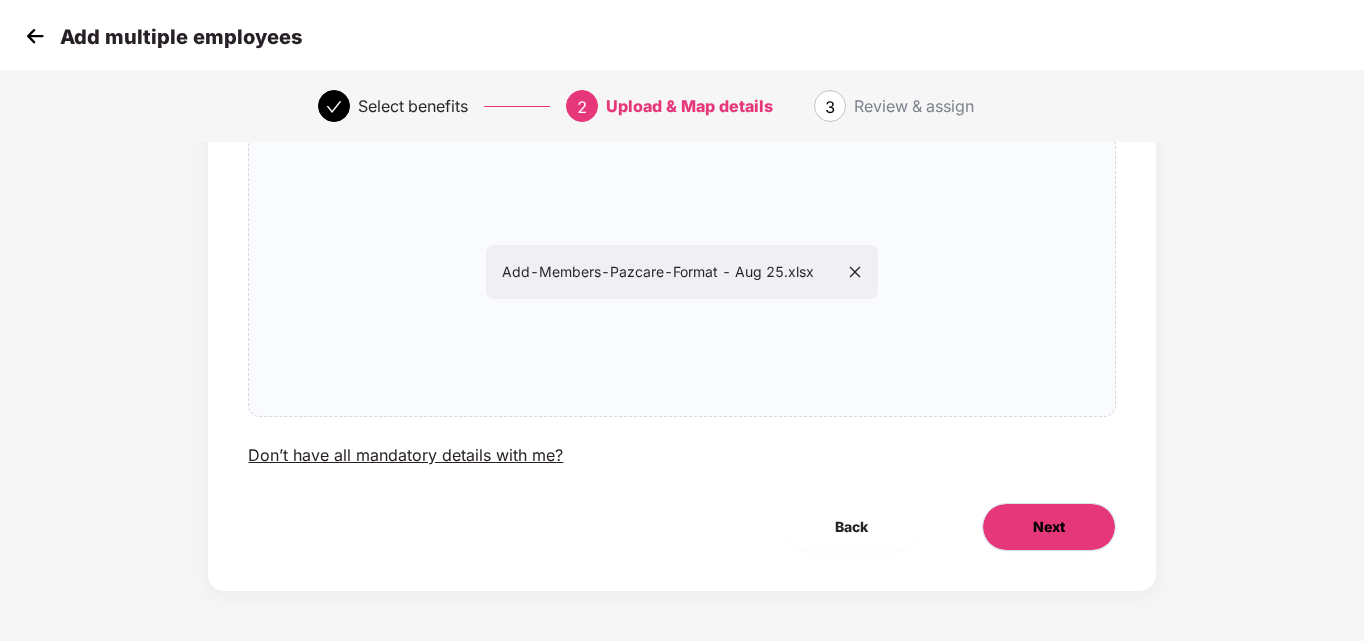 click on "Next" at bounding box center (1049, 527) 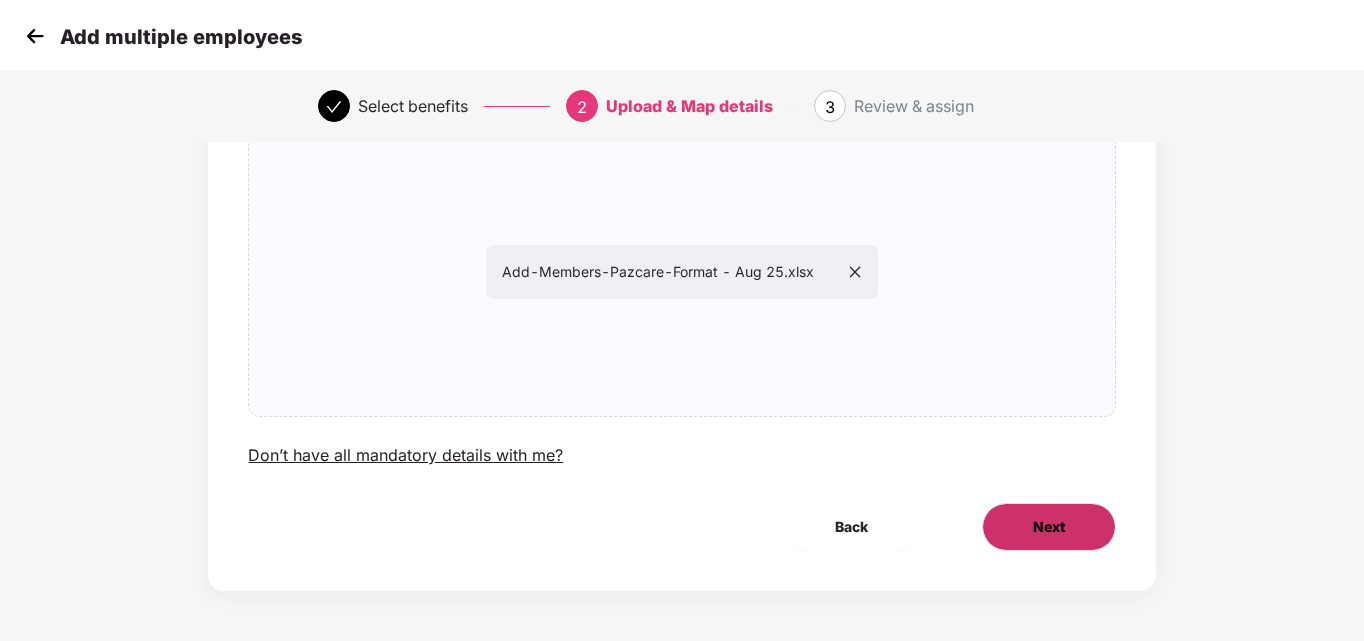 scroll, scrollTop: 0, scrollLeft: 0, axis: both 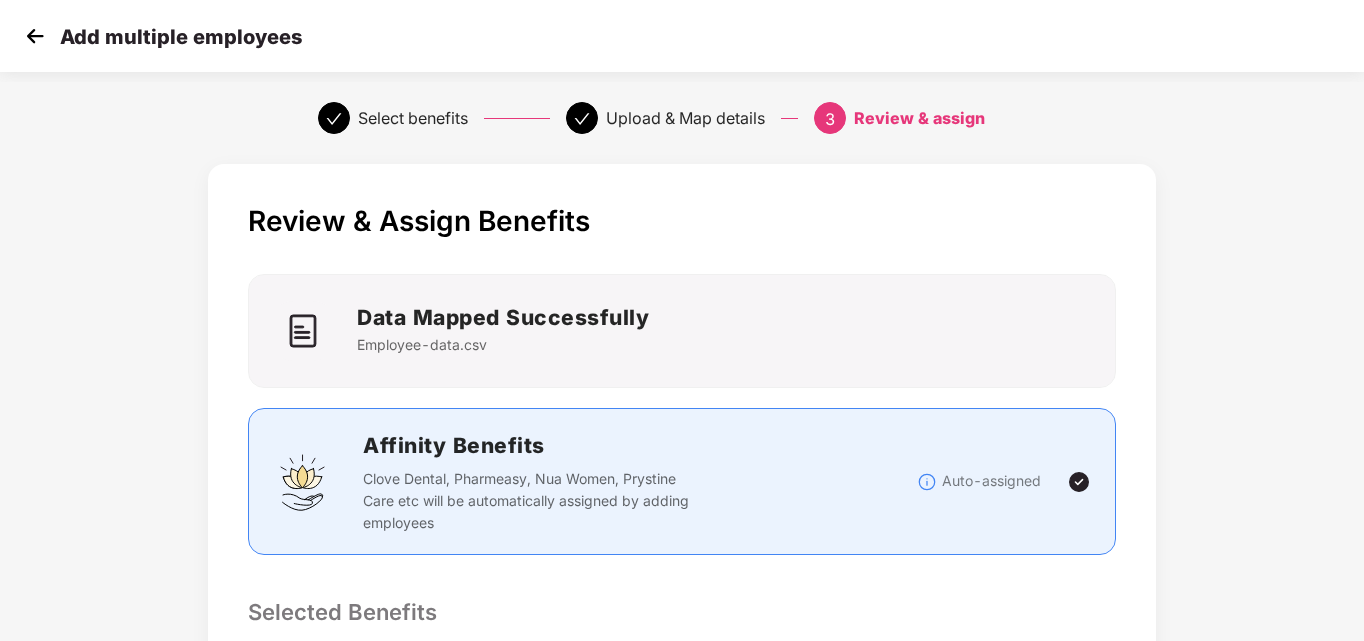 click on "Review & Assign Benefits Data Mapped Successfully Employee-data.csv Affinity Benefits Clove Dental, Pharmeasy, Nua Women, Prystine Care etc will be automatically assigned by adding employees Auto-assigned Selected Benefits Group Health Insurance Covers  Employee, spouse, children Policy No. -  [POLICY_NUMBER] Sum Insured ₹5,00,000 Group Accidental Insurance Covers  Employee Only Policy No. -  [POLICY_NUMBER] Sum Insured ₹5,00,000 Email preference Send Onboarding Email If you plan to send this email later, you can send it using the ‘Reminder’ button on the Employees Tab Back Submit" at bounding box center [682, 715] 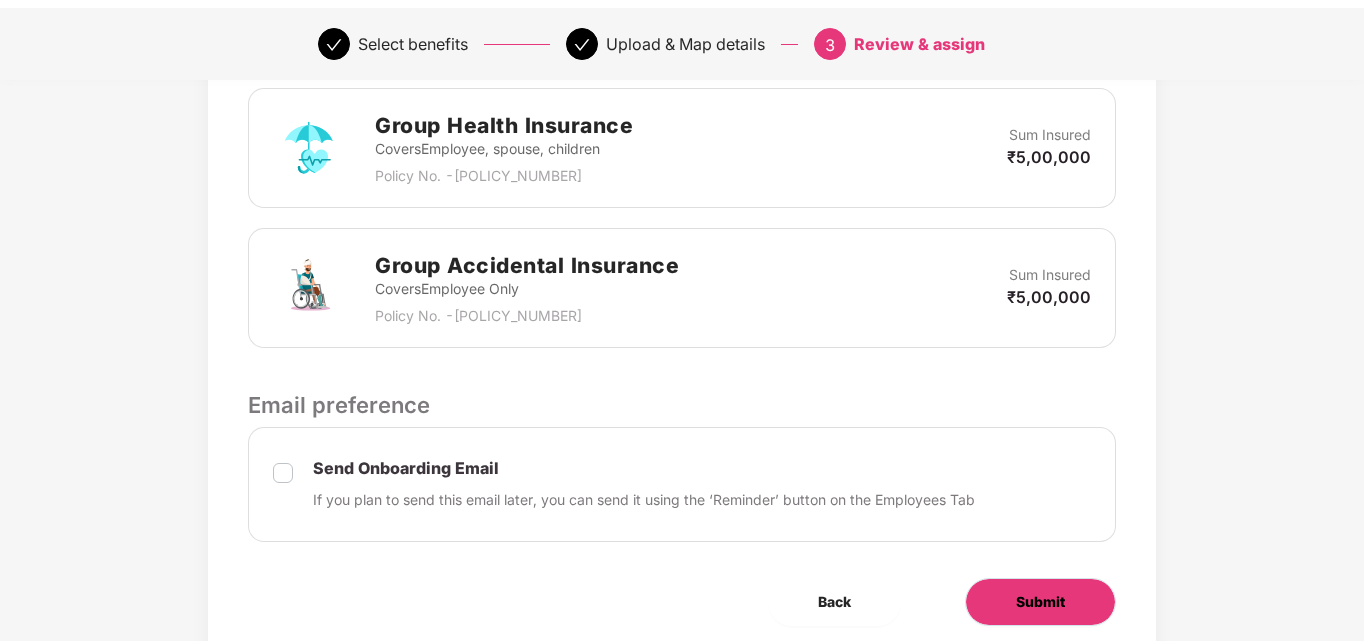 click on "Submit" at bounding box center [1040, 602] 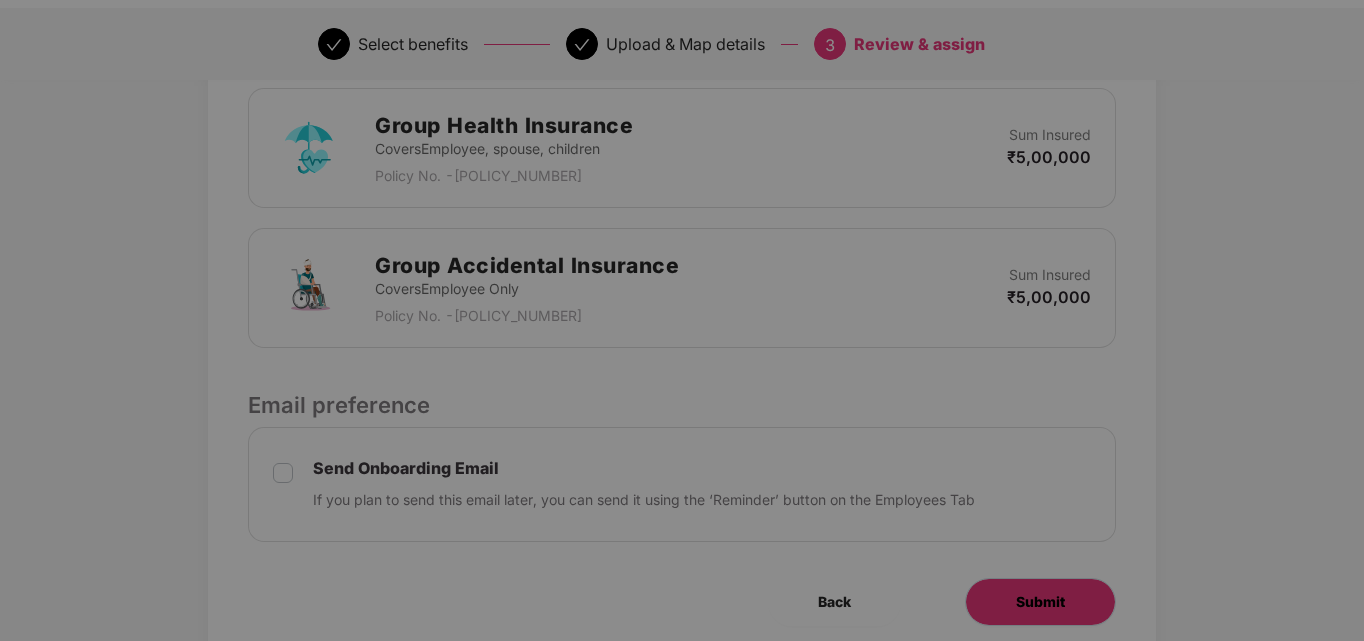 scroll, scrollTop: 0, scrollLeft: 0, axis: both 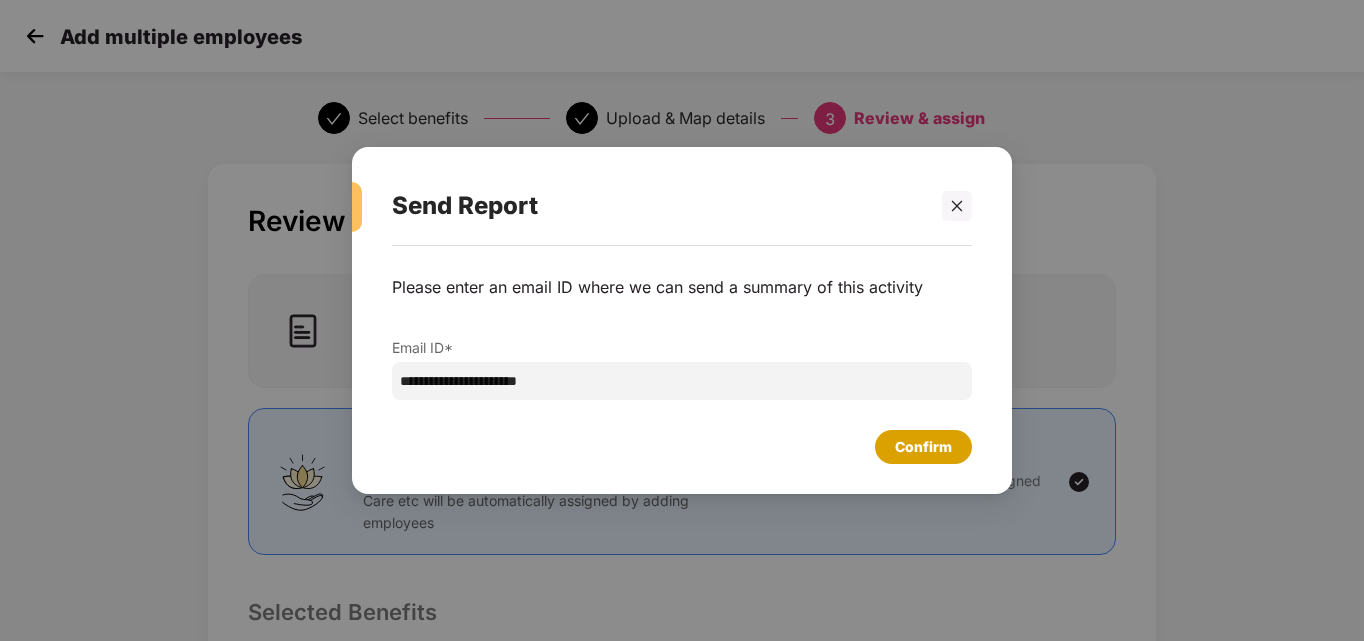 click on "Confirm" at bounding box center (923, 447) 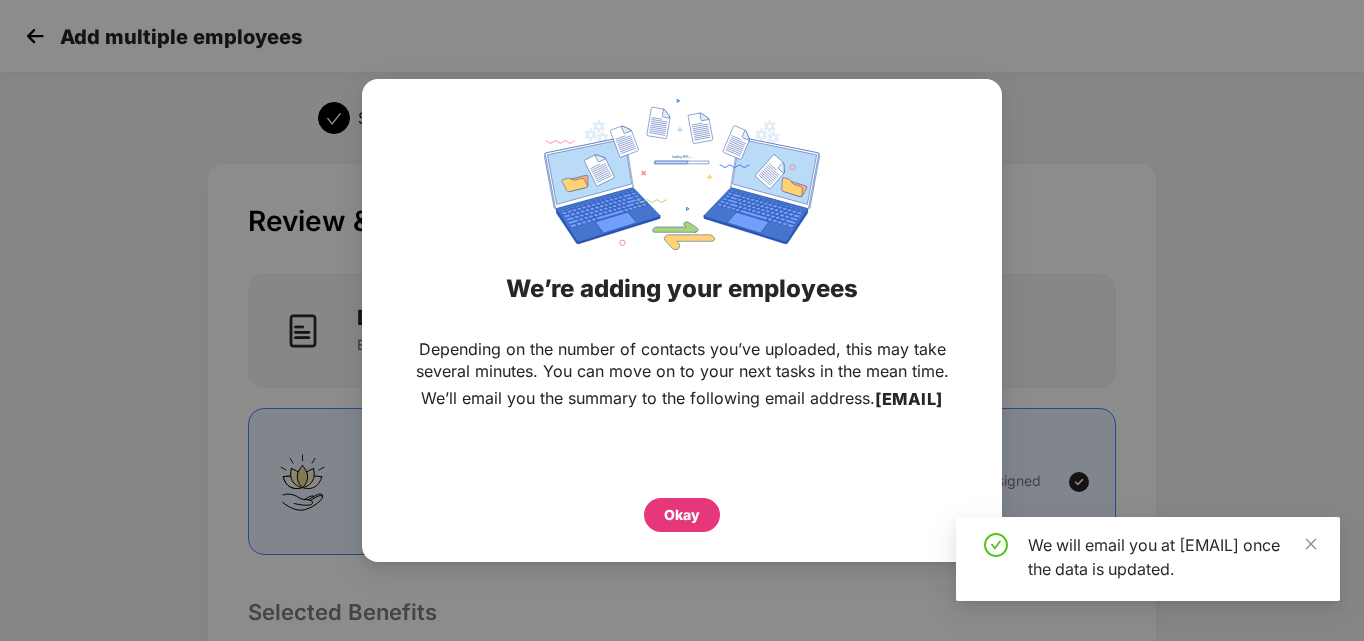 click on "Okay" at bounding box center (682, 510) 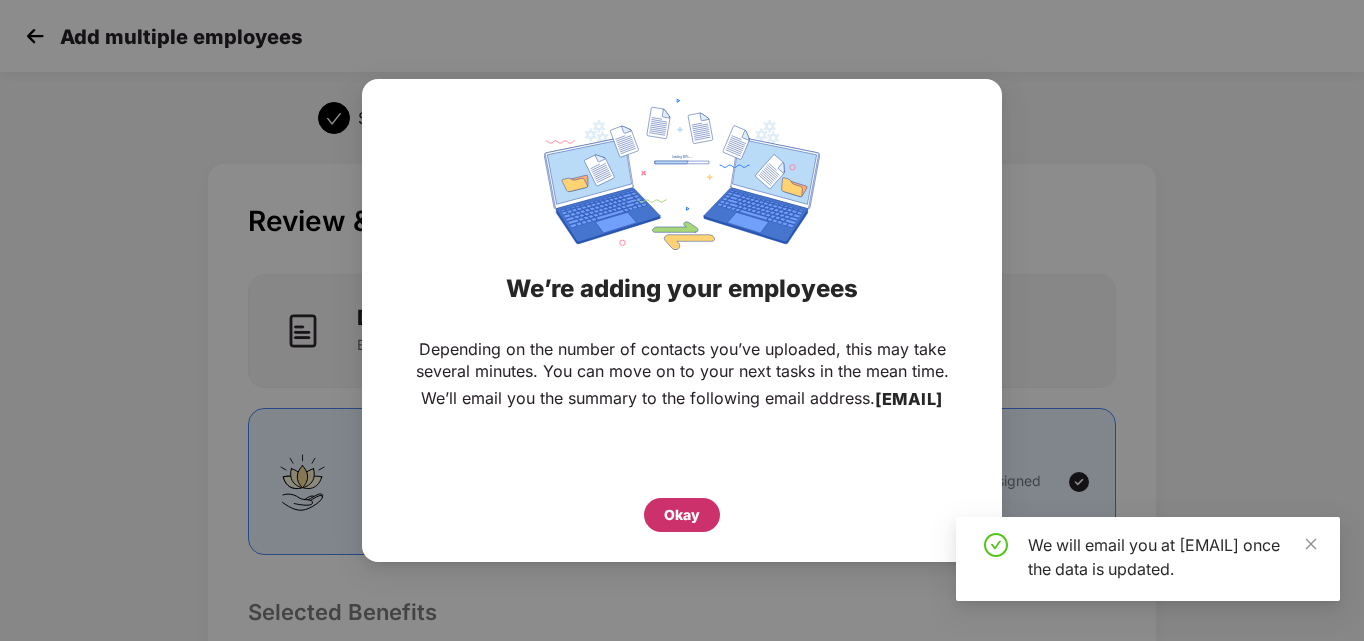 click on "Okay" at bounding box center (682, 515) 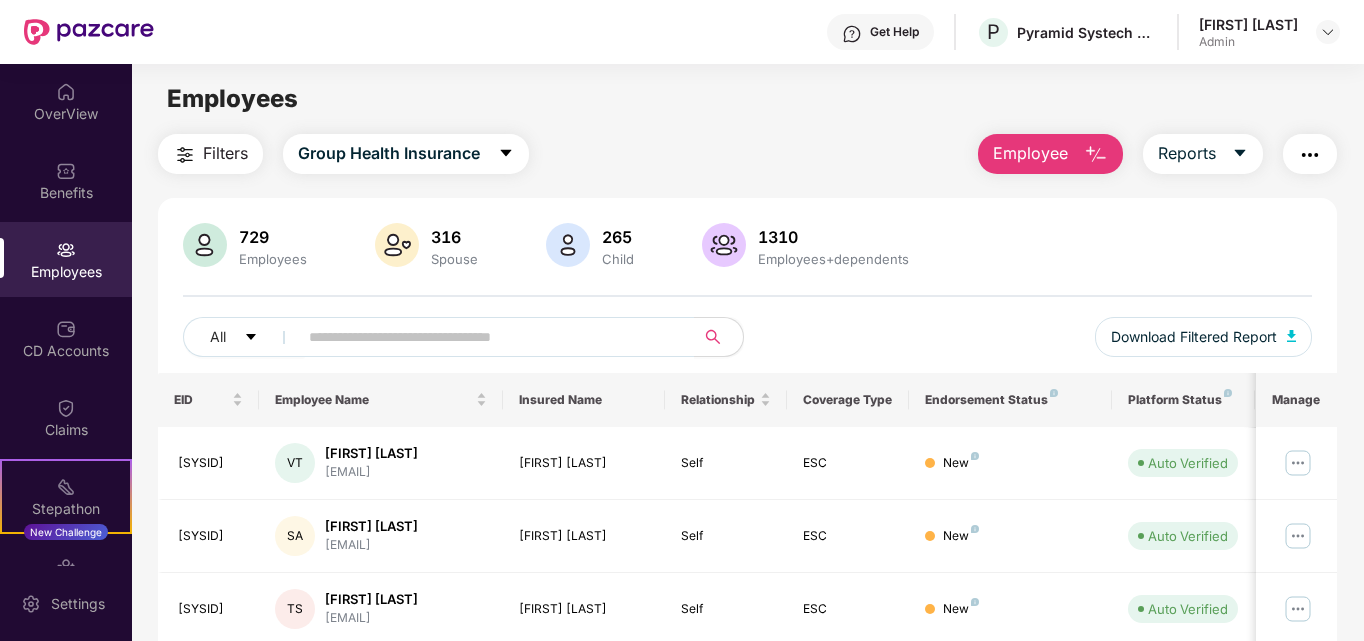 click on "Employee" at bounding box center [1050, 154] 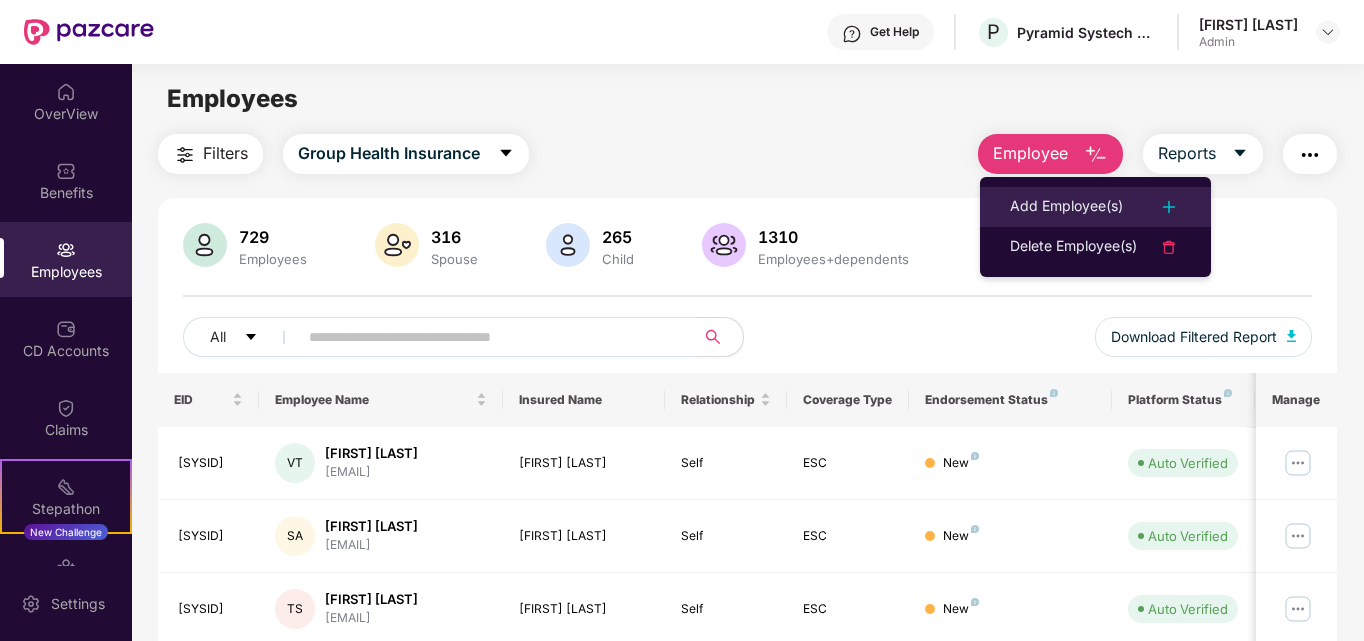 click on "Add Employee(s)" at bounding box center [1066, 207] 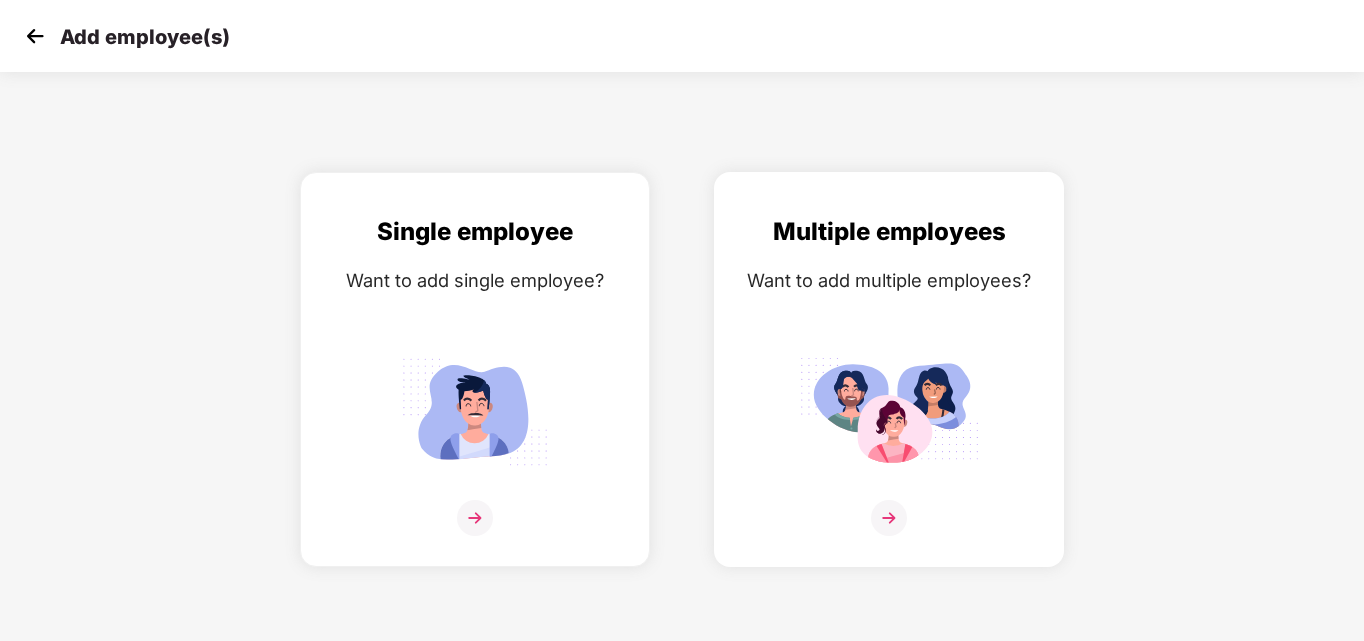 click at bounding box center [889, 518] 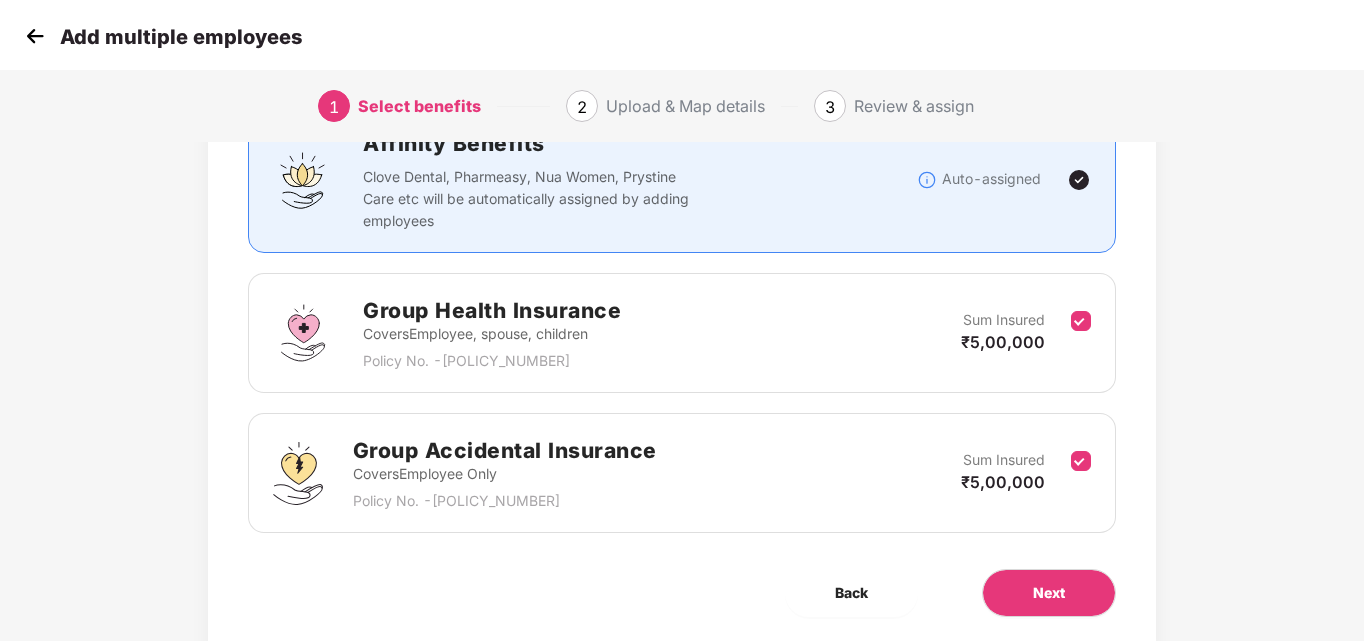 scroll, scrollTop: 238, scrollLeft: 0, axis: vertical 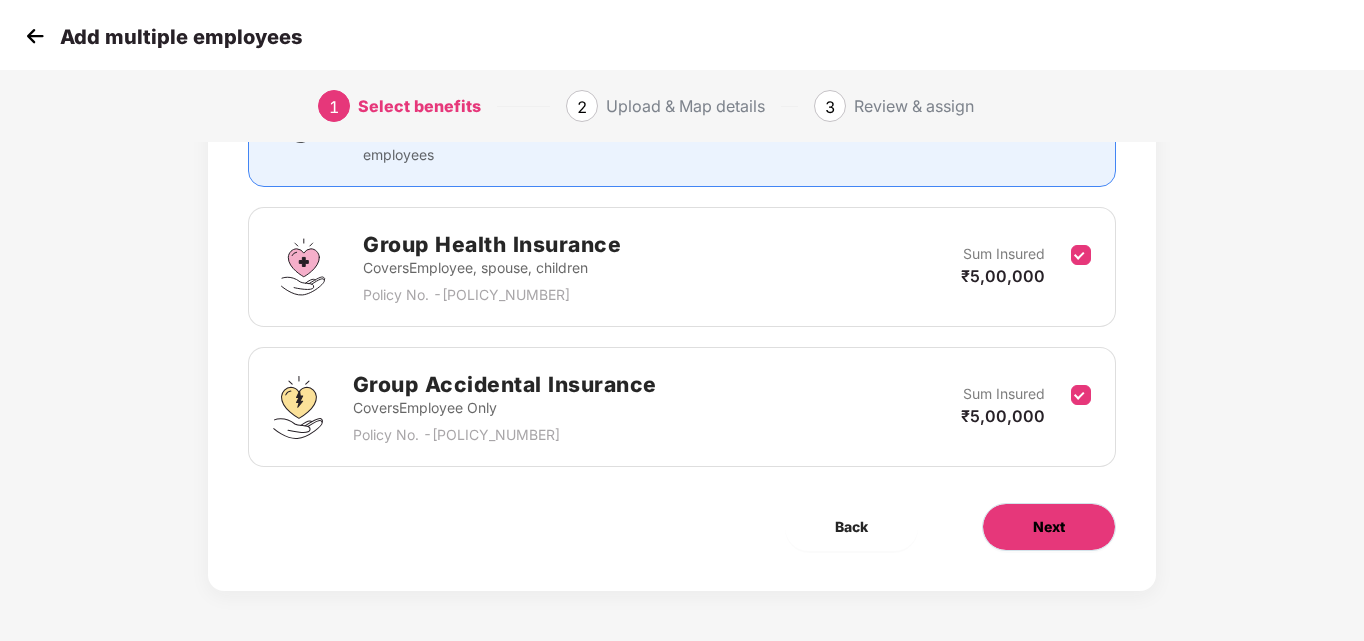 click on "Next" at bounding box center (1049, 527) 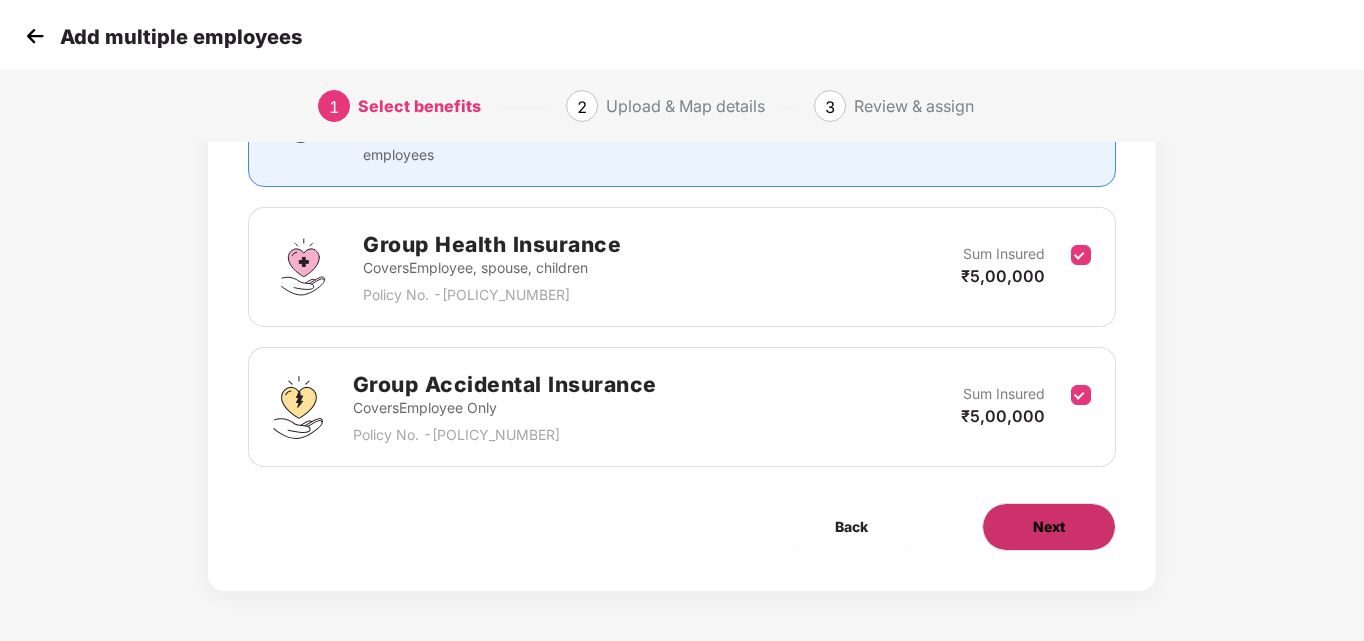 scroll, scrollTop: 0, scrollLeft: 0, axis: both 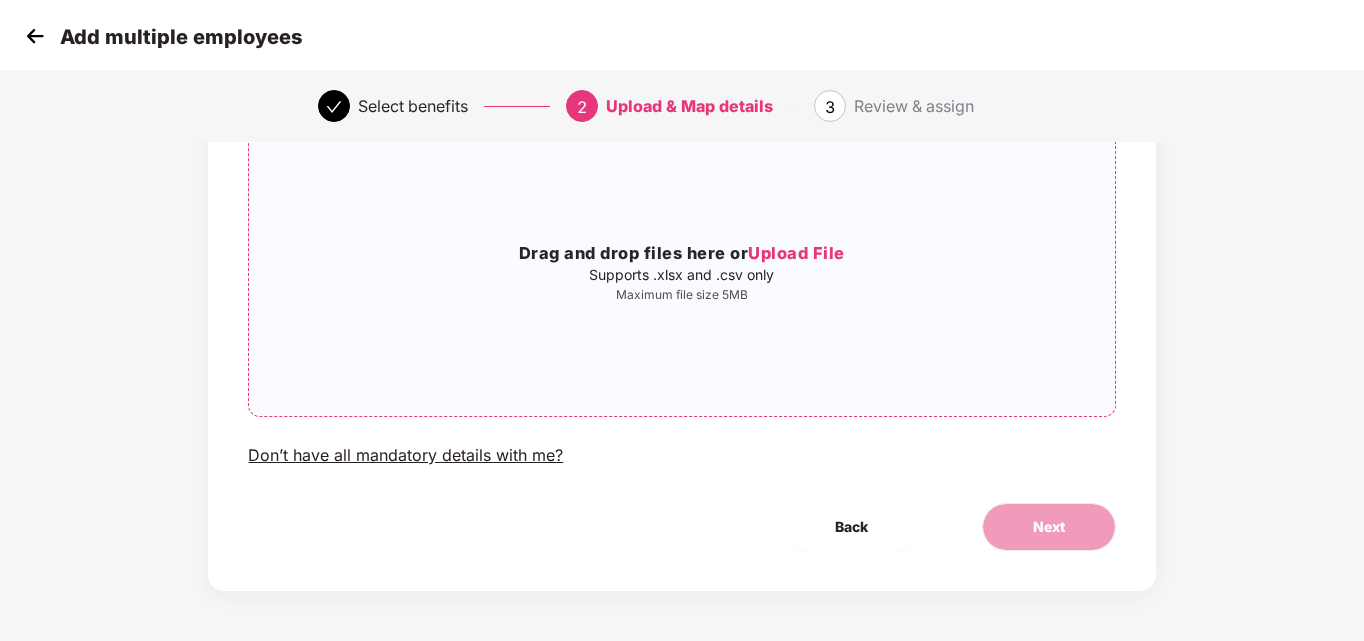 click on "Upload File" at bounding box center (796, 253) 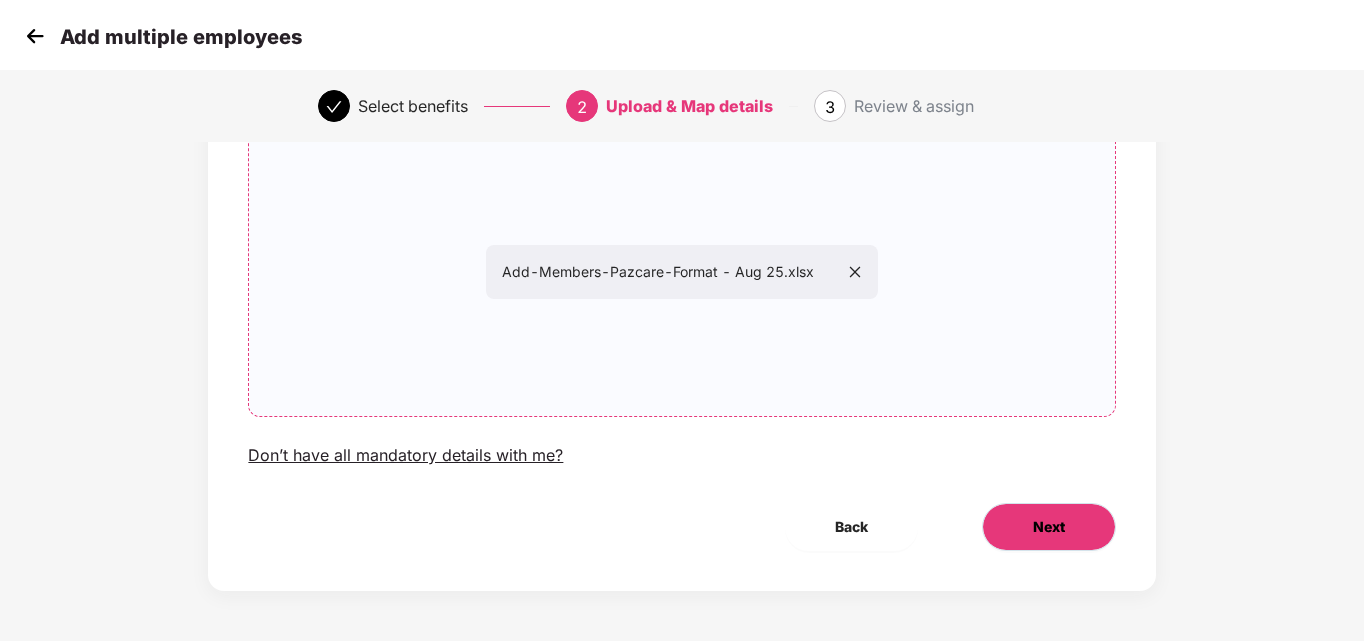 click on "Next" at bounding box center (1049, 527) 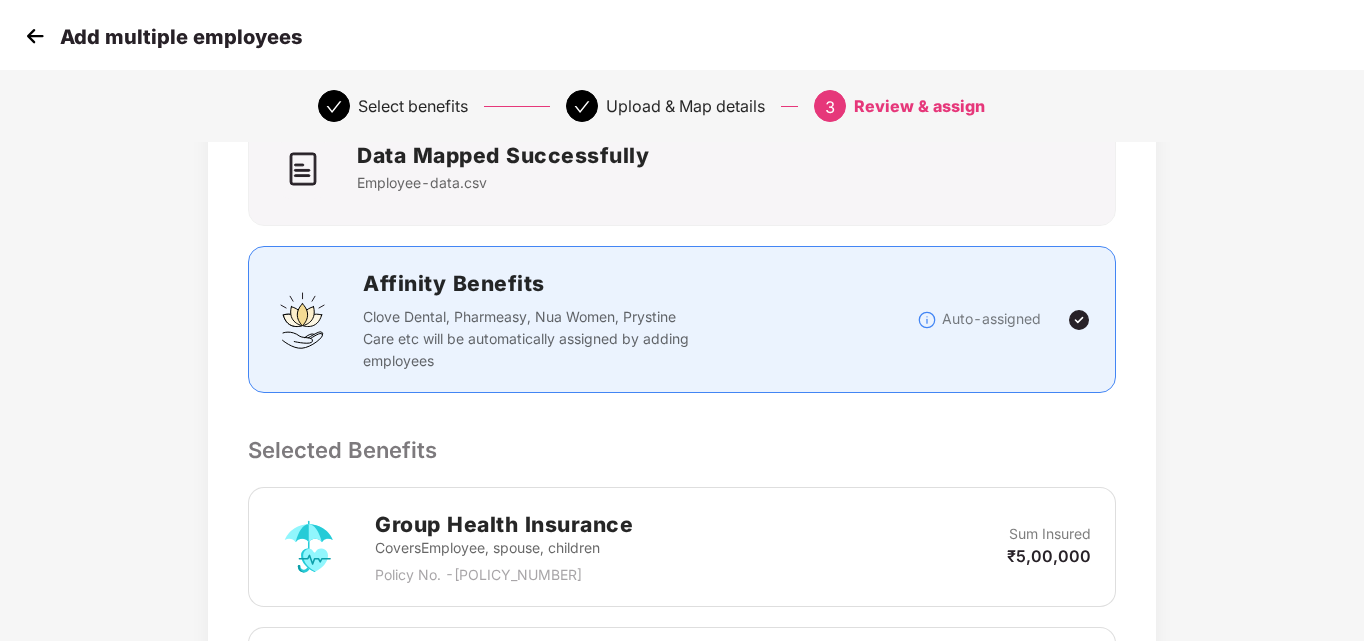 scroll, scrollTop: 0, scrollLeft: 0, axis: both 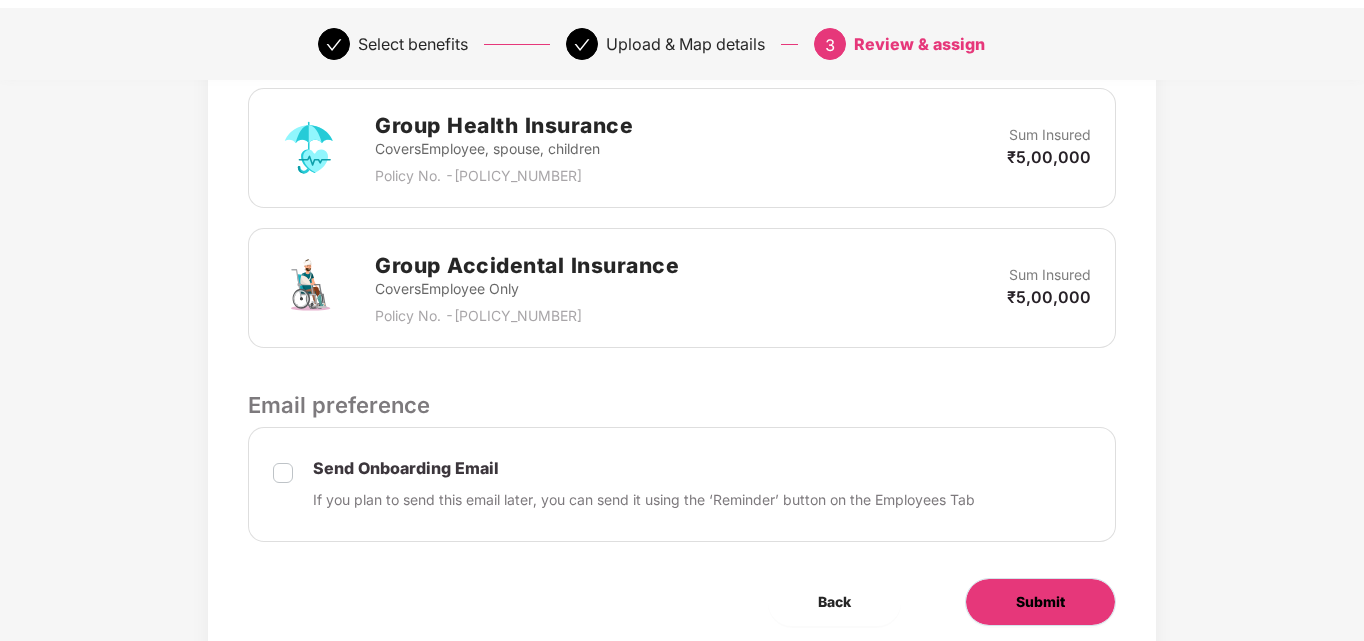 click on "Submit" at bounding box center [1040, 602] 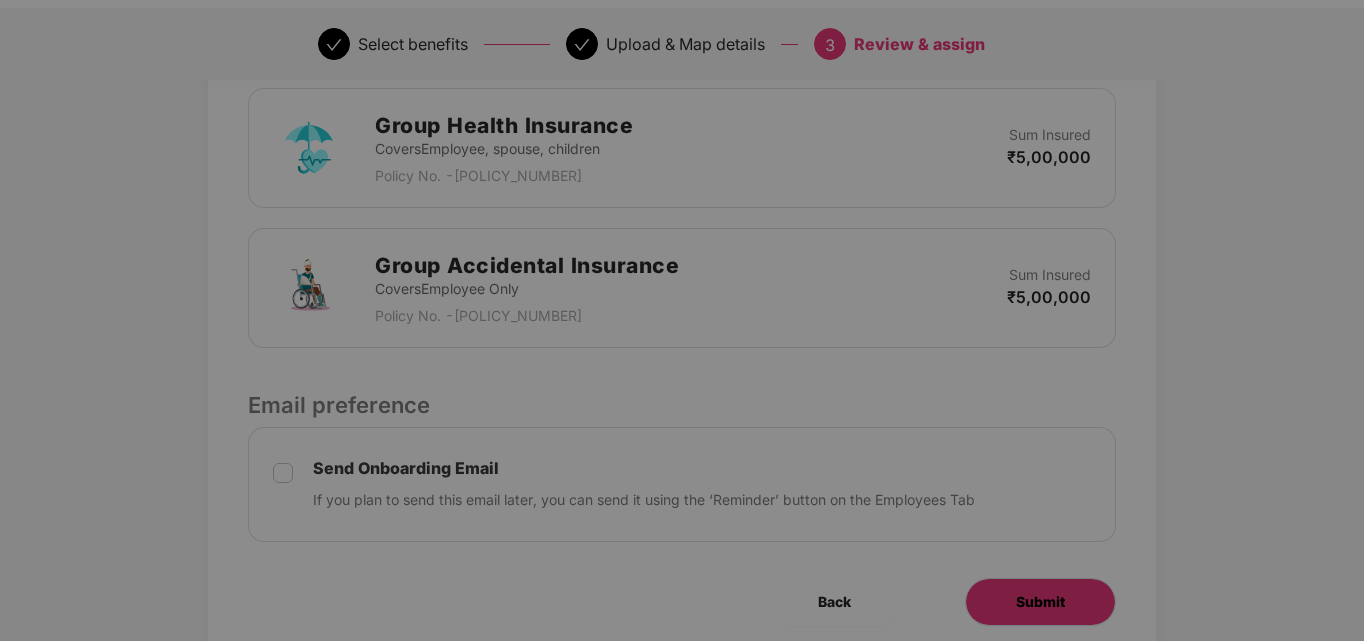 scroll, scrollTop: 0, scrollLeft: 0, axis: both 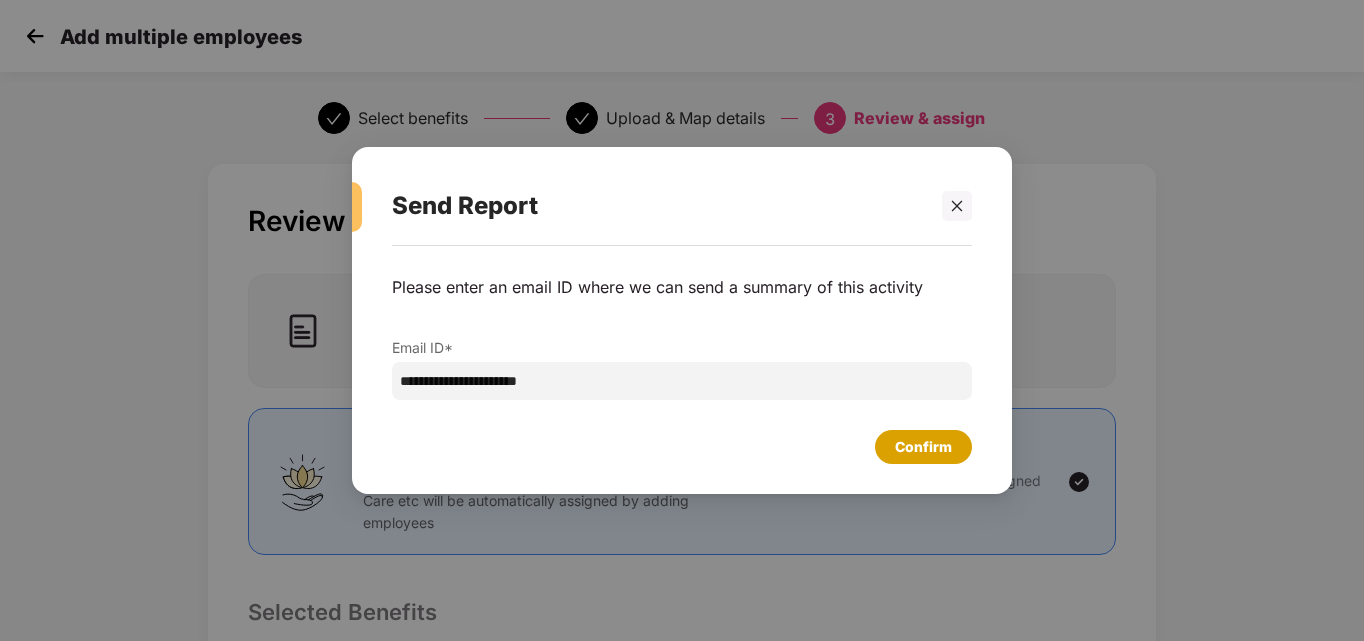 click on "Confirm" at bounding box center (923, 447) 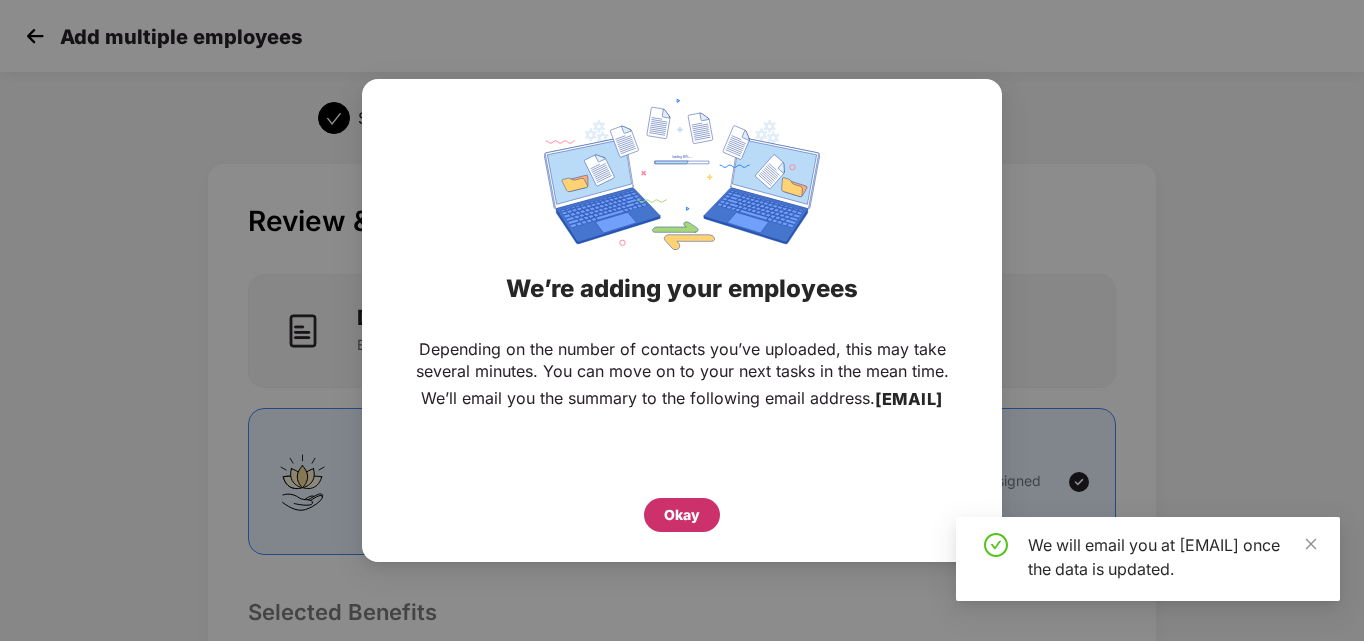 click on "Okay" at bounding box center (682, 515) 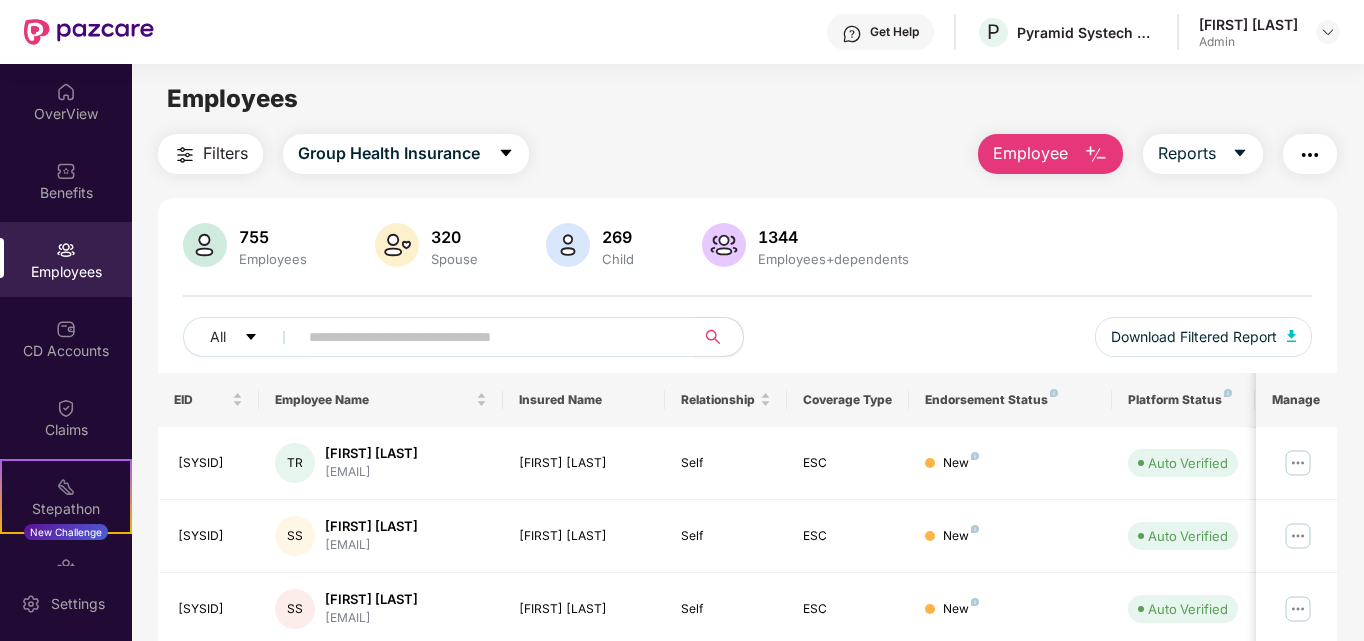 click on "Employee" at bounding box center (1050, 154) 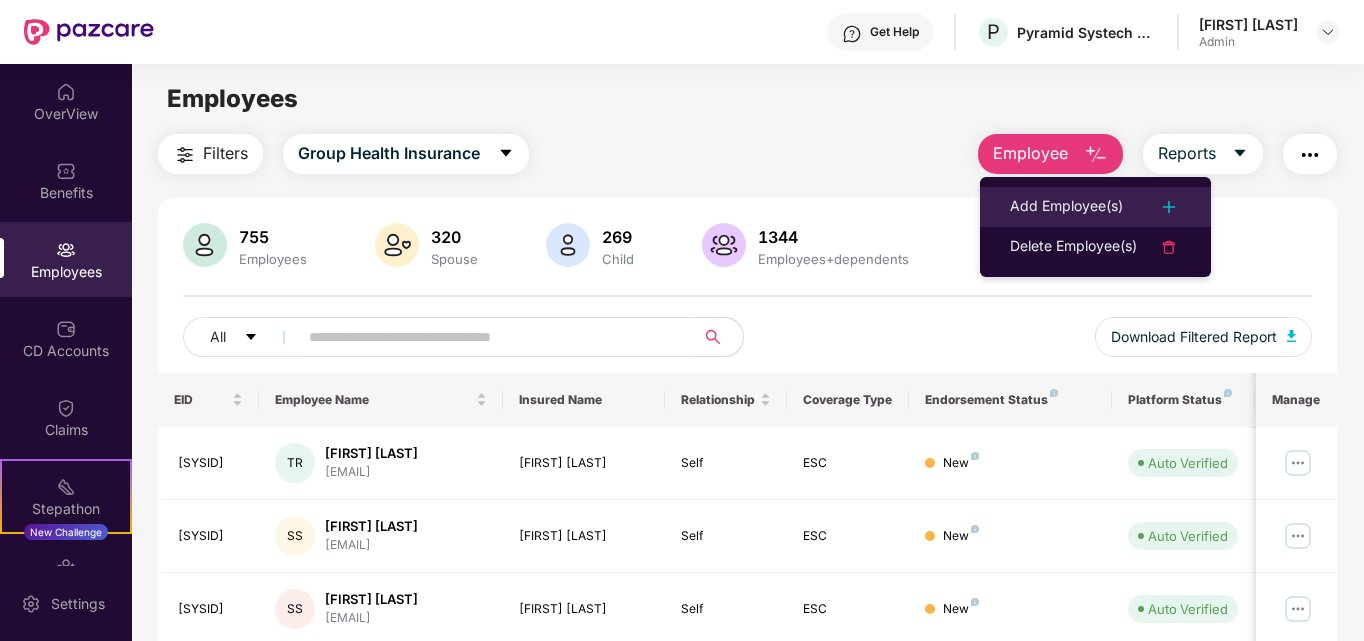 click on "Add Employee(s)" at bounding box center [1066, 207] 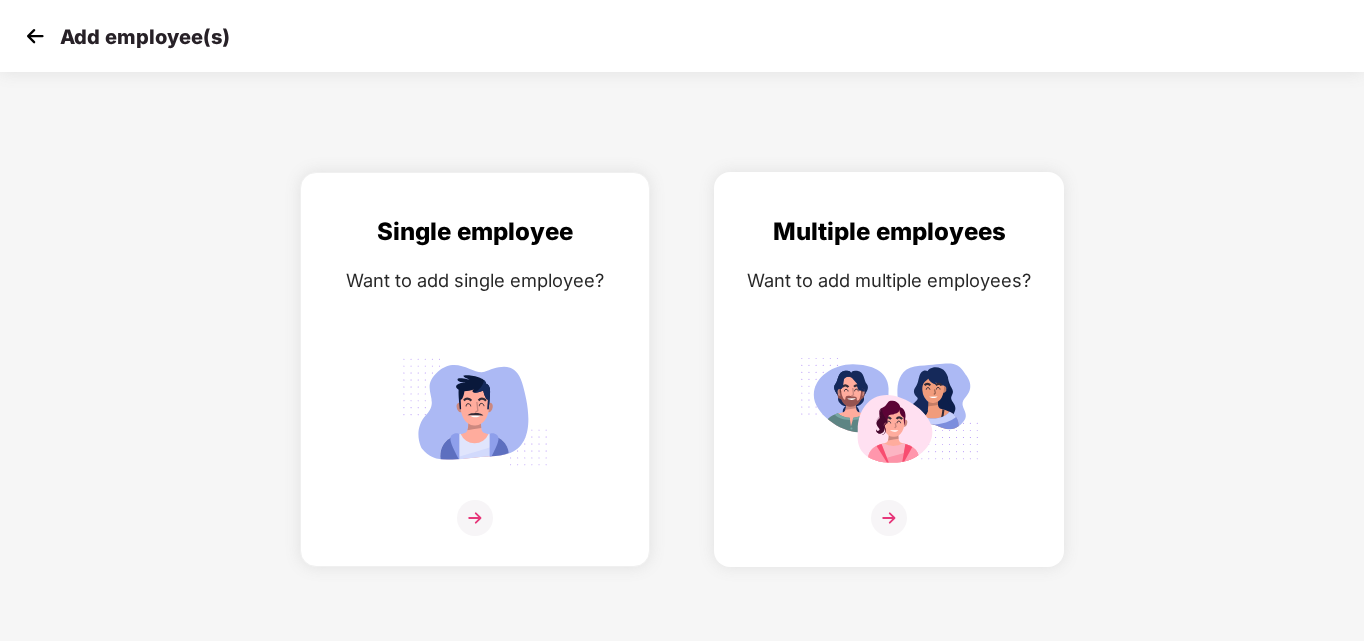 click at bounding box center [889, 518] 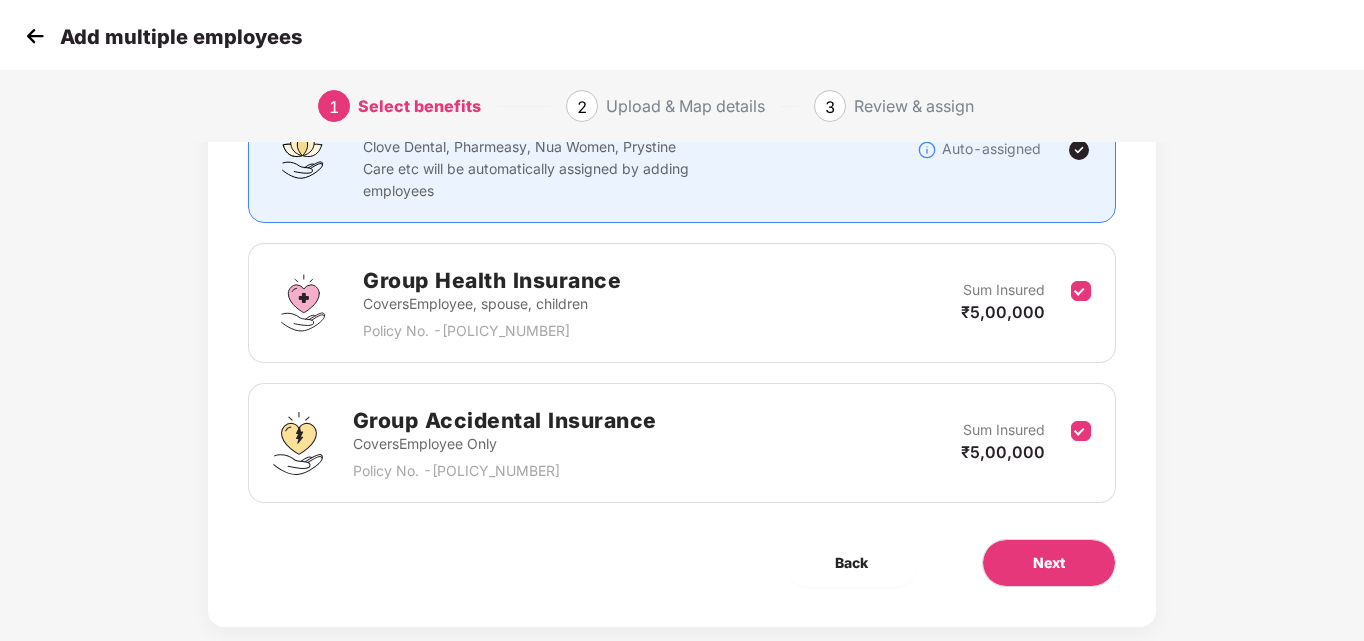 scroll, scrollTop: 238, scrollLeft: 0, axis: vertical 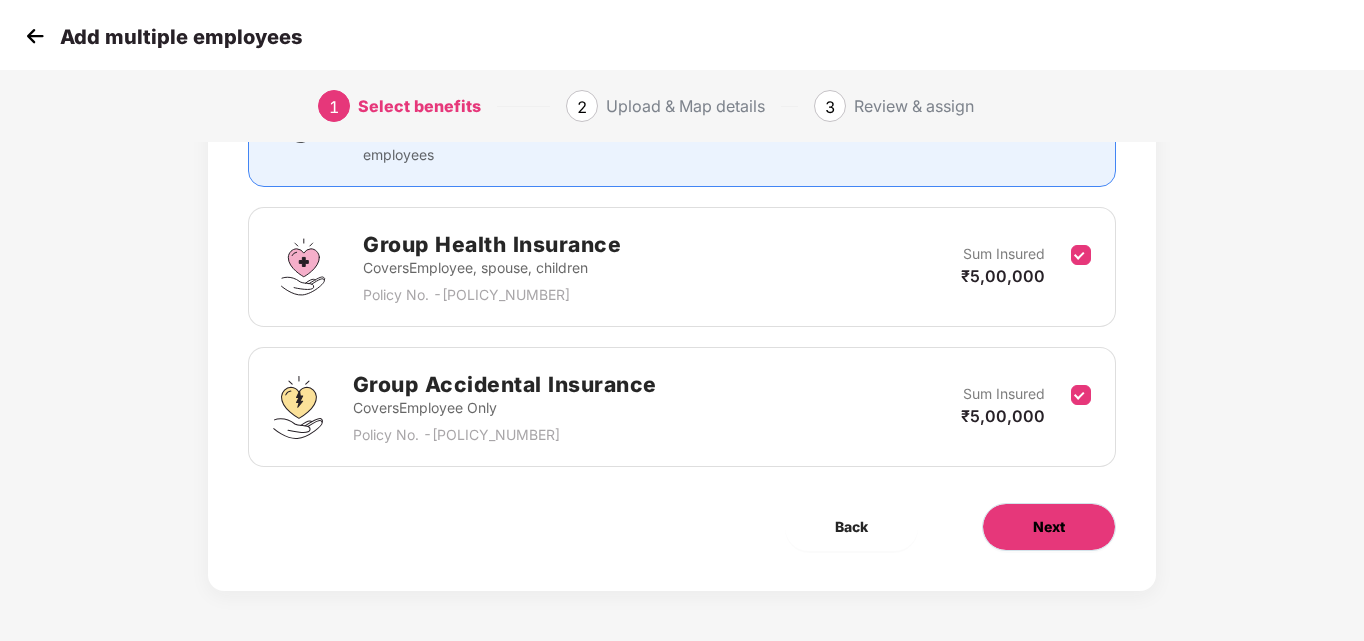 click on "Next" at bounding box center [1049, 527] 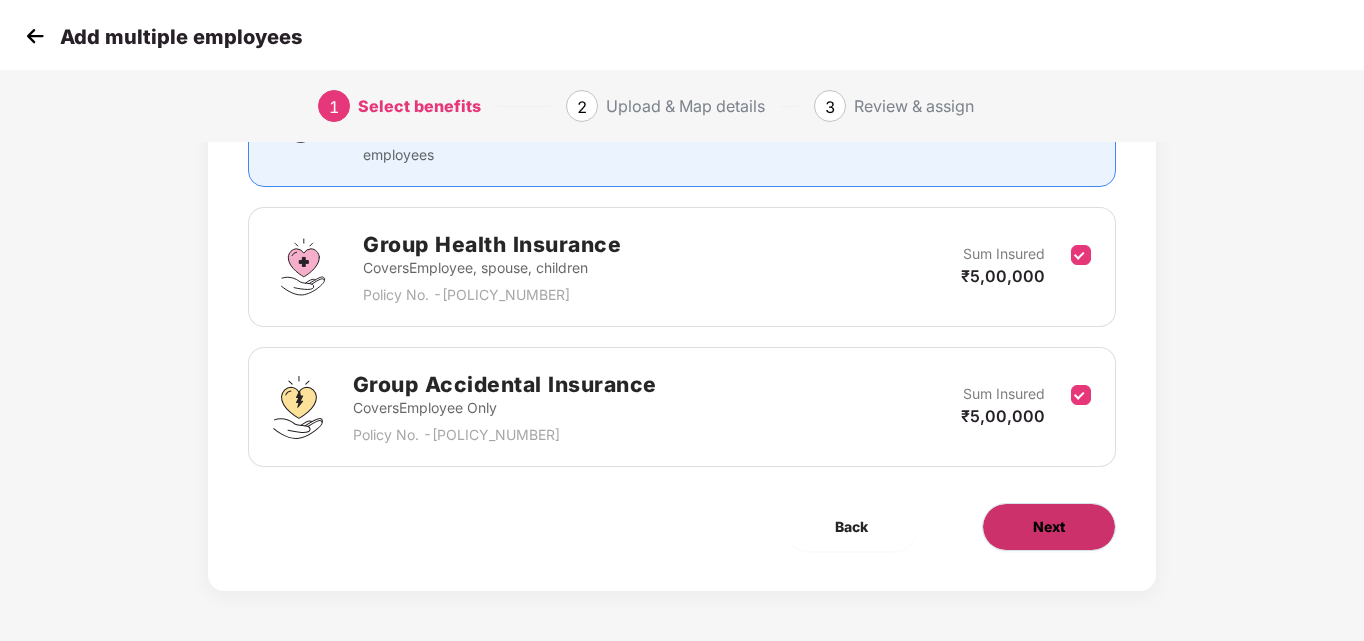 scroll, scrollTop: 0, scrollLeft: 0, axis: both 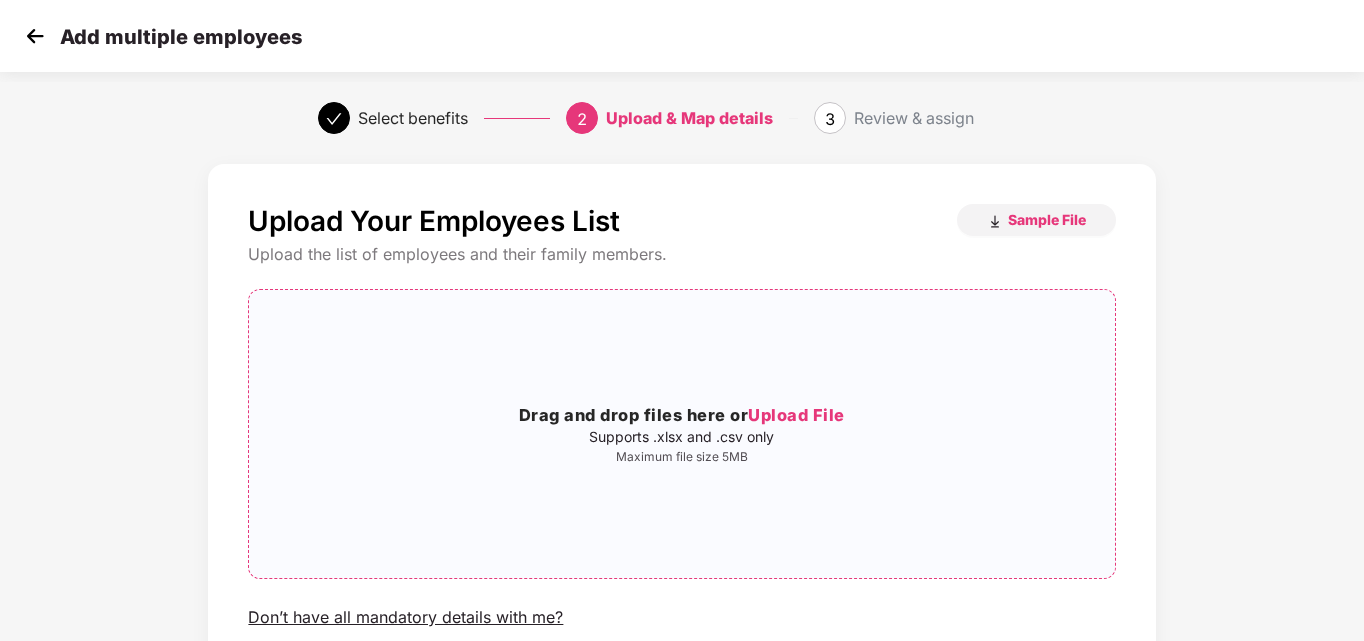 click on "Upload File" at bounding box center [796, 415] 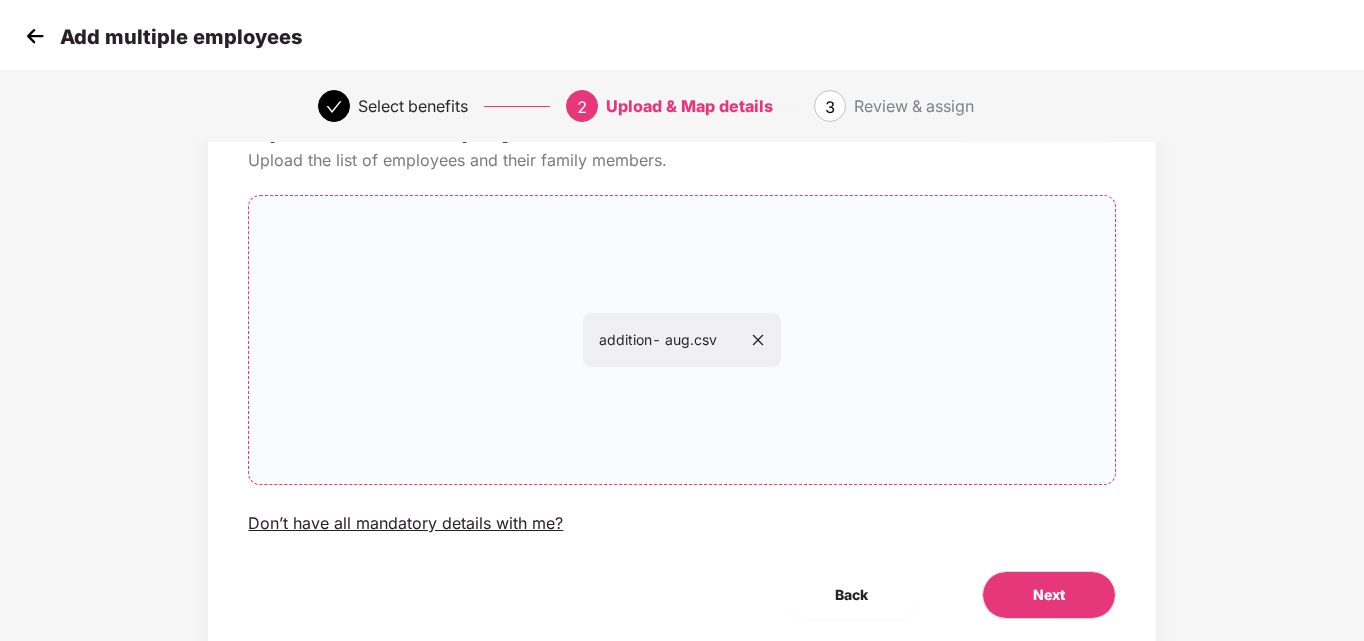 scroll, scrollTop: 162, scrollLeft: 0, axis: vertical 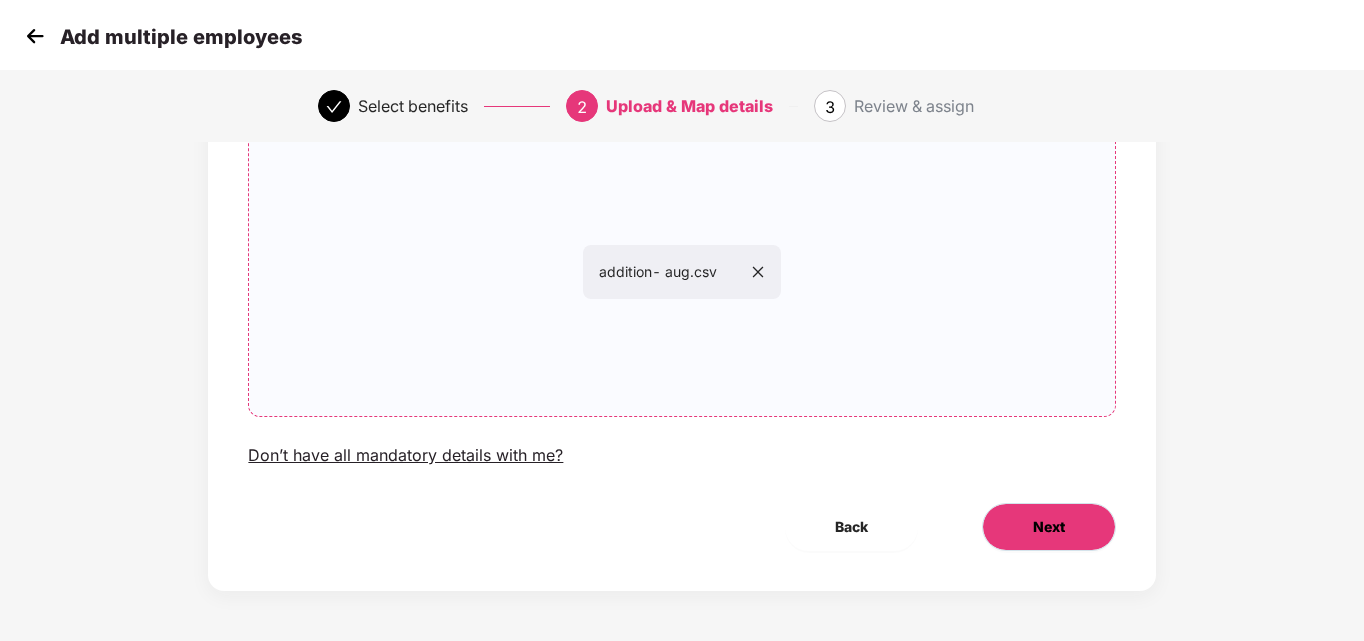 click on "Next" at bounding box center (1049, 527) 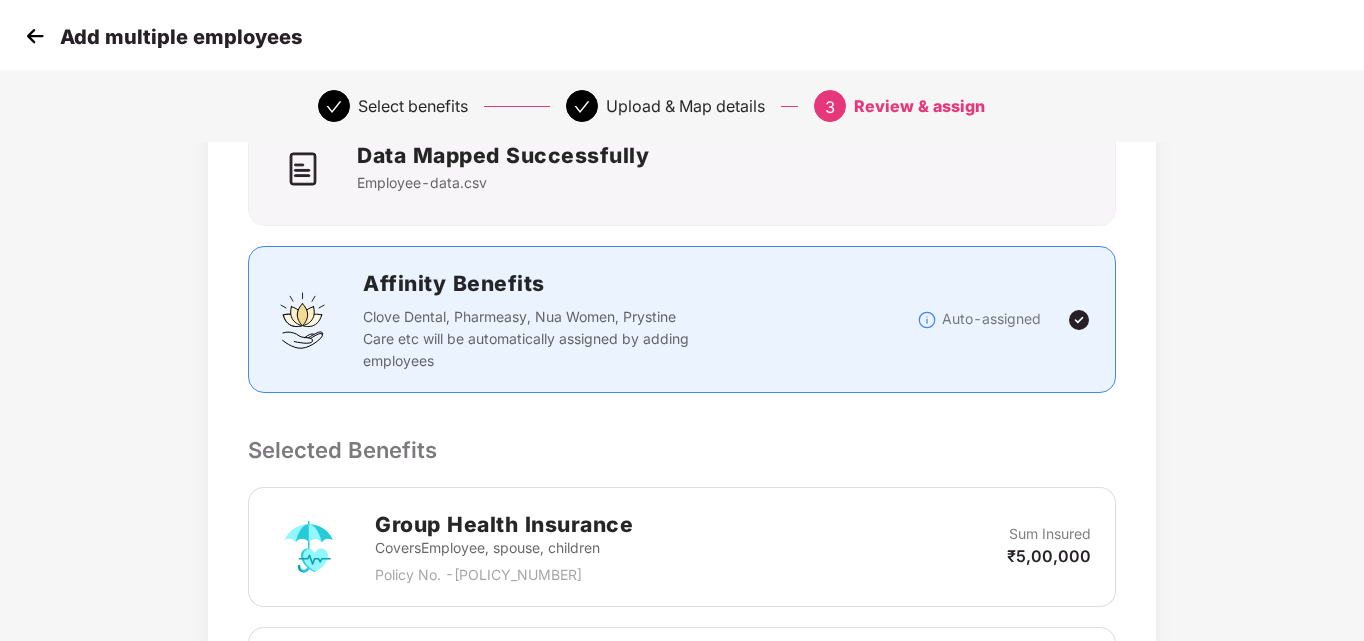 scroll, scrollTop: 0, scrollLeft: 0, axis: both 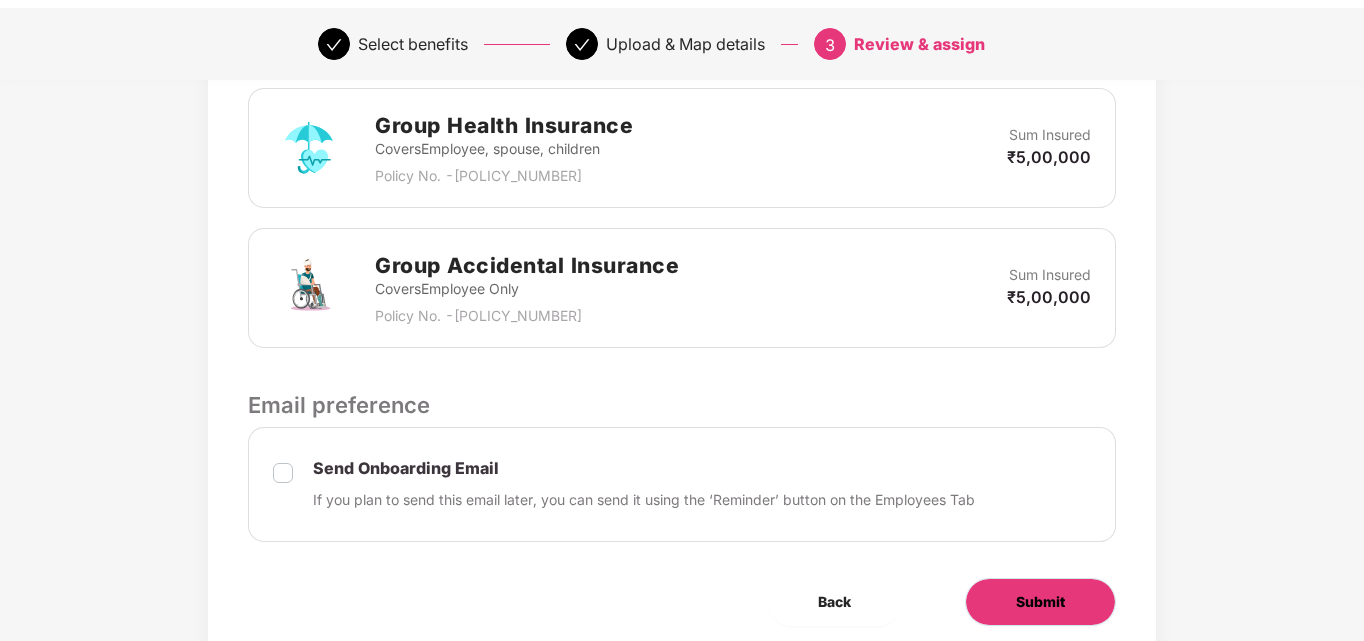 click on "Submit" at bounding box center (1040, 602) 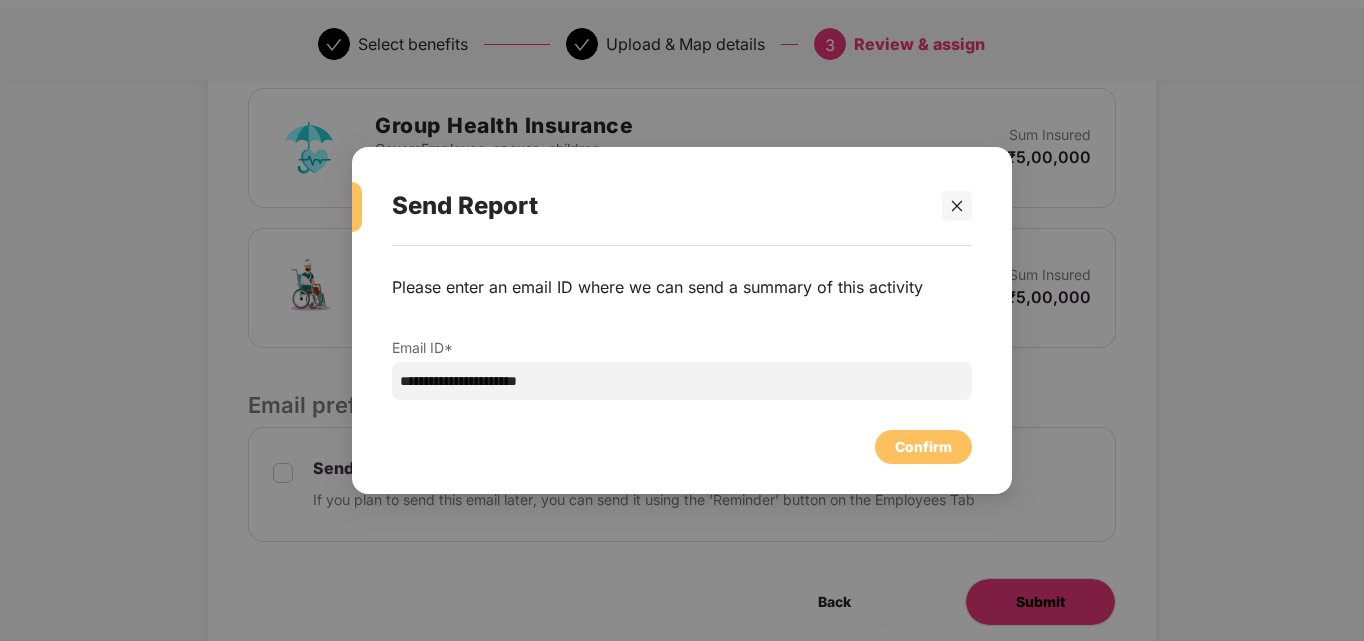 scroll, scrollTop: 0, scrollLeft: 0, axis: both 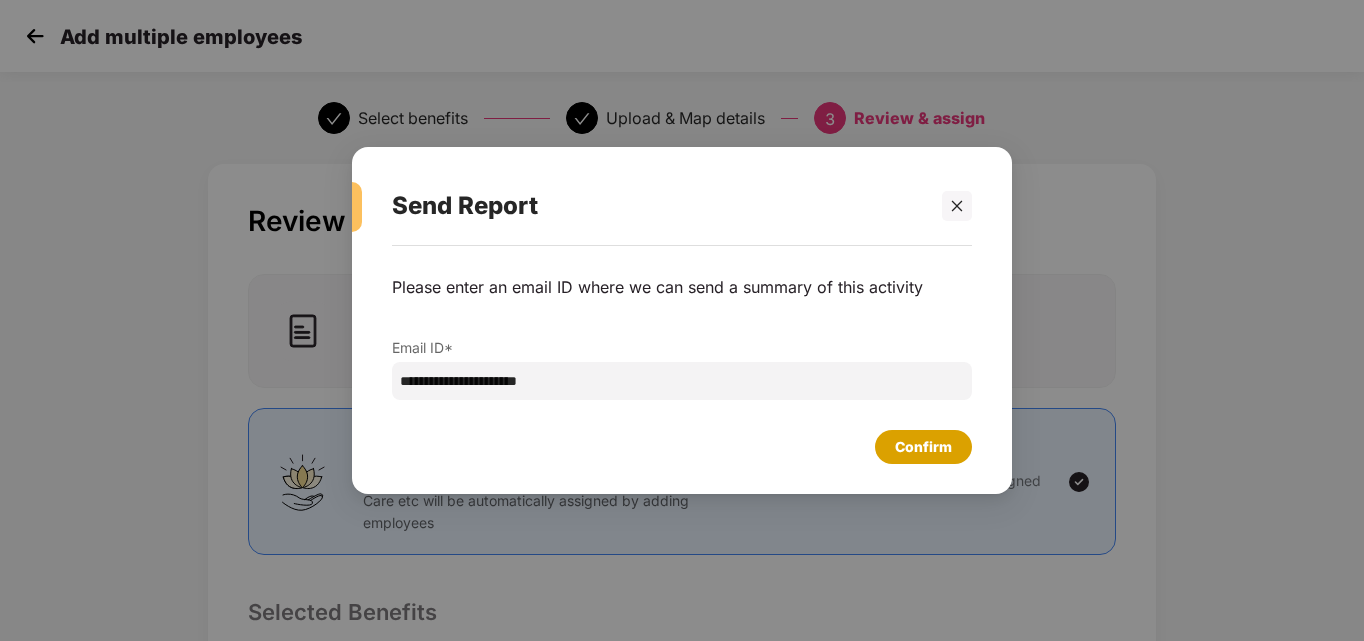 click on "Confirm" at bounding box center (923, 447) 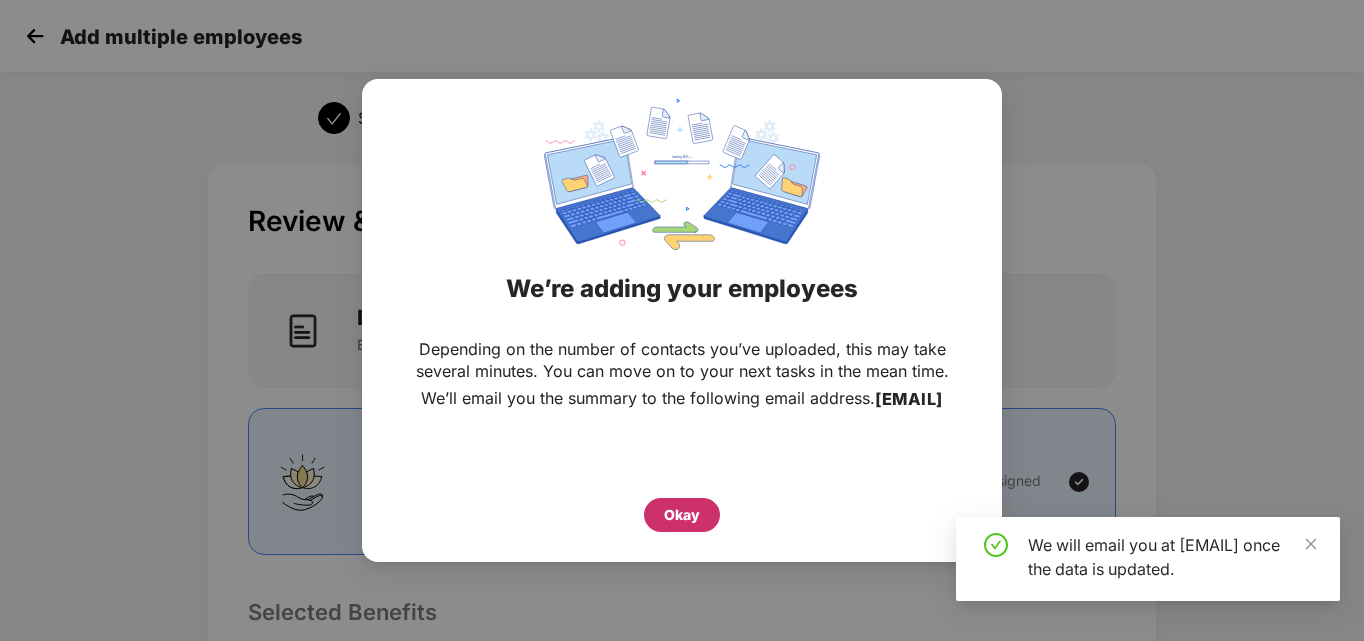 click on "Okay" at bounding box center [682, 515] 